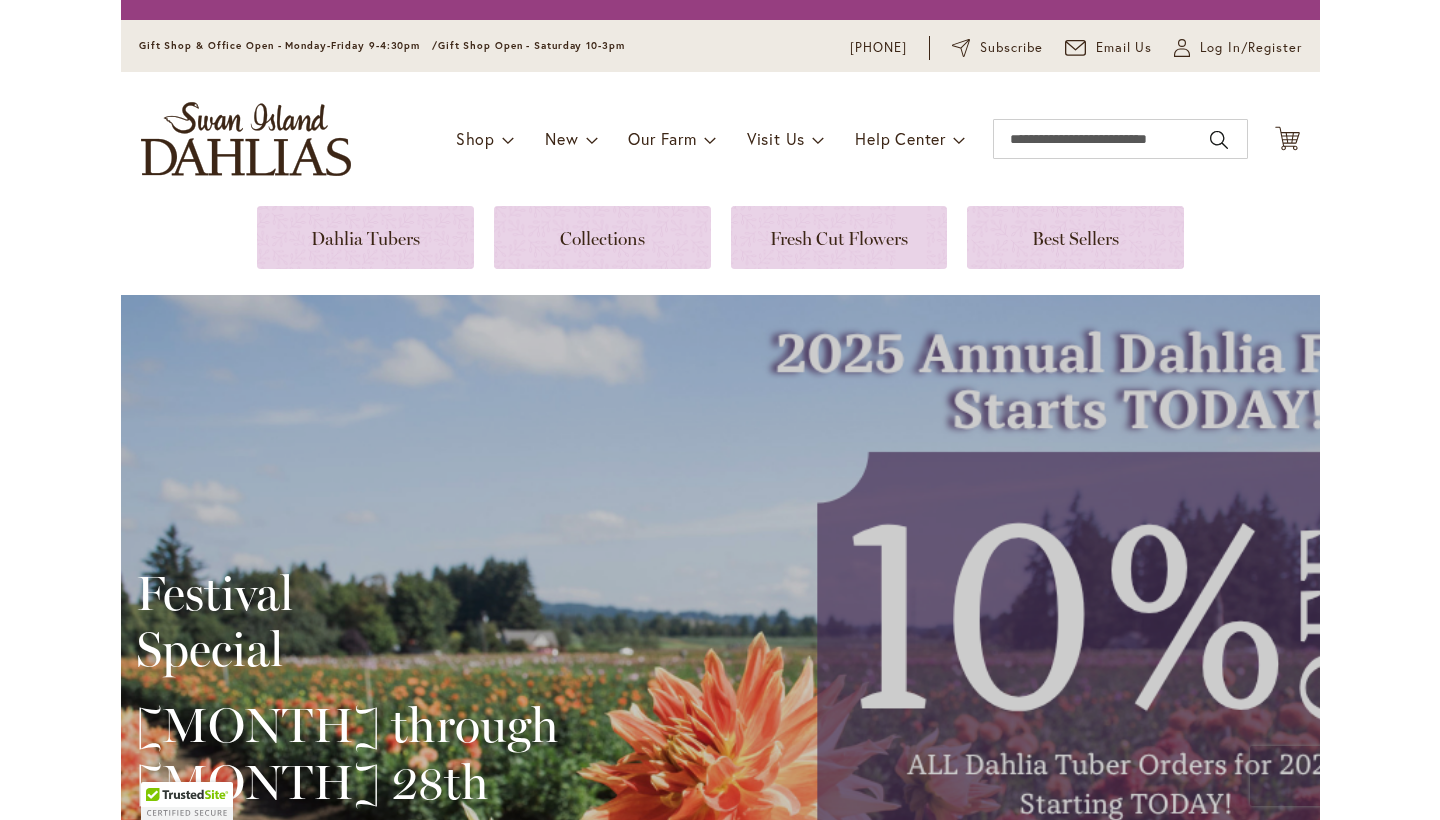 scroll, scrollTop: 0, scrollLeft: 0, axis: both 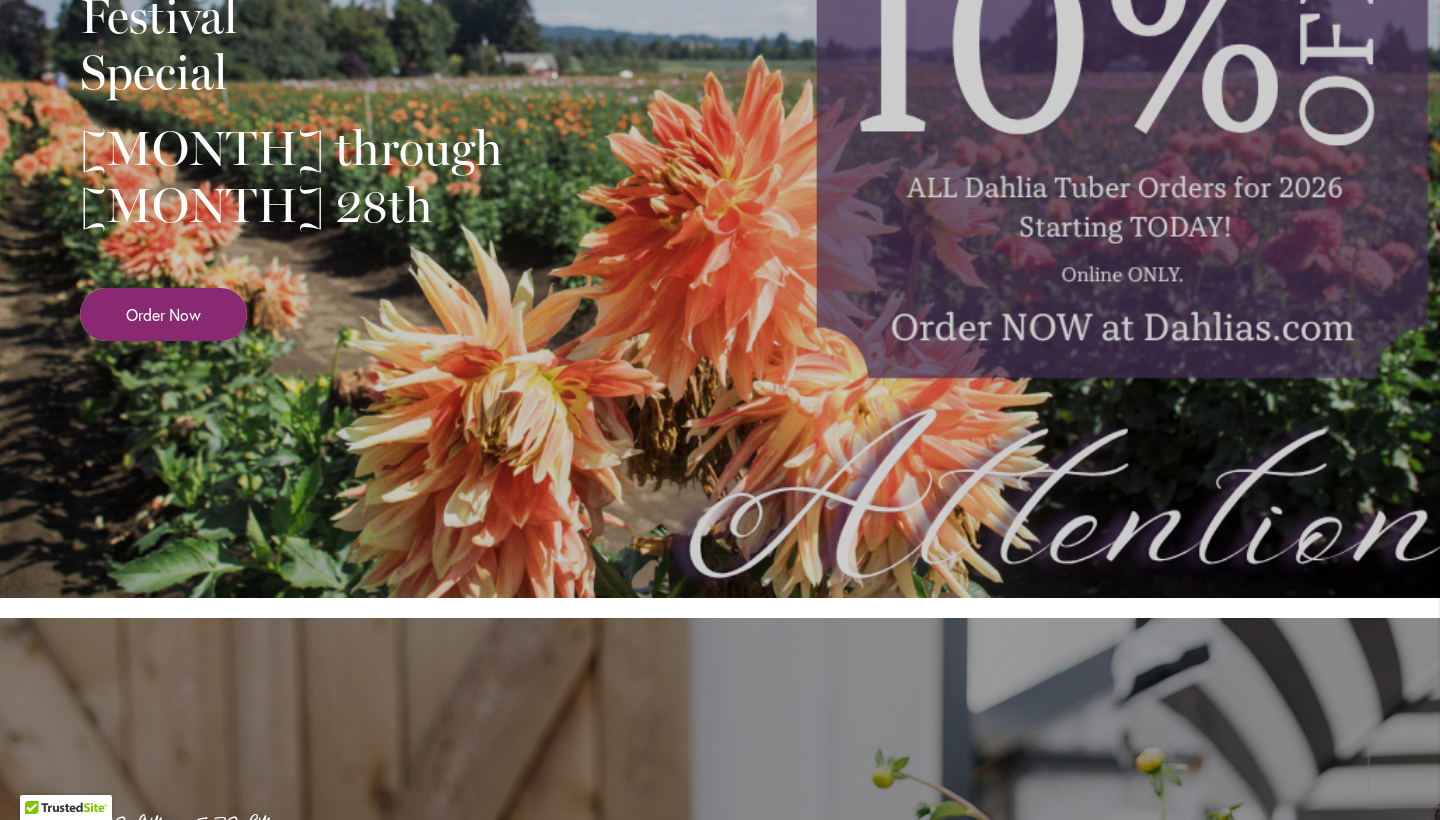 click on "Order Now" at bounding box center [163, 314] 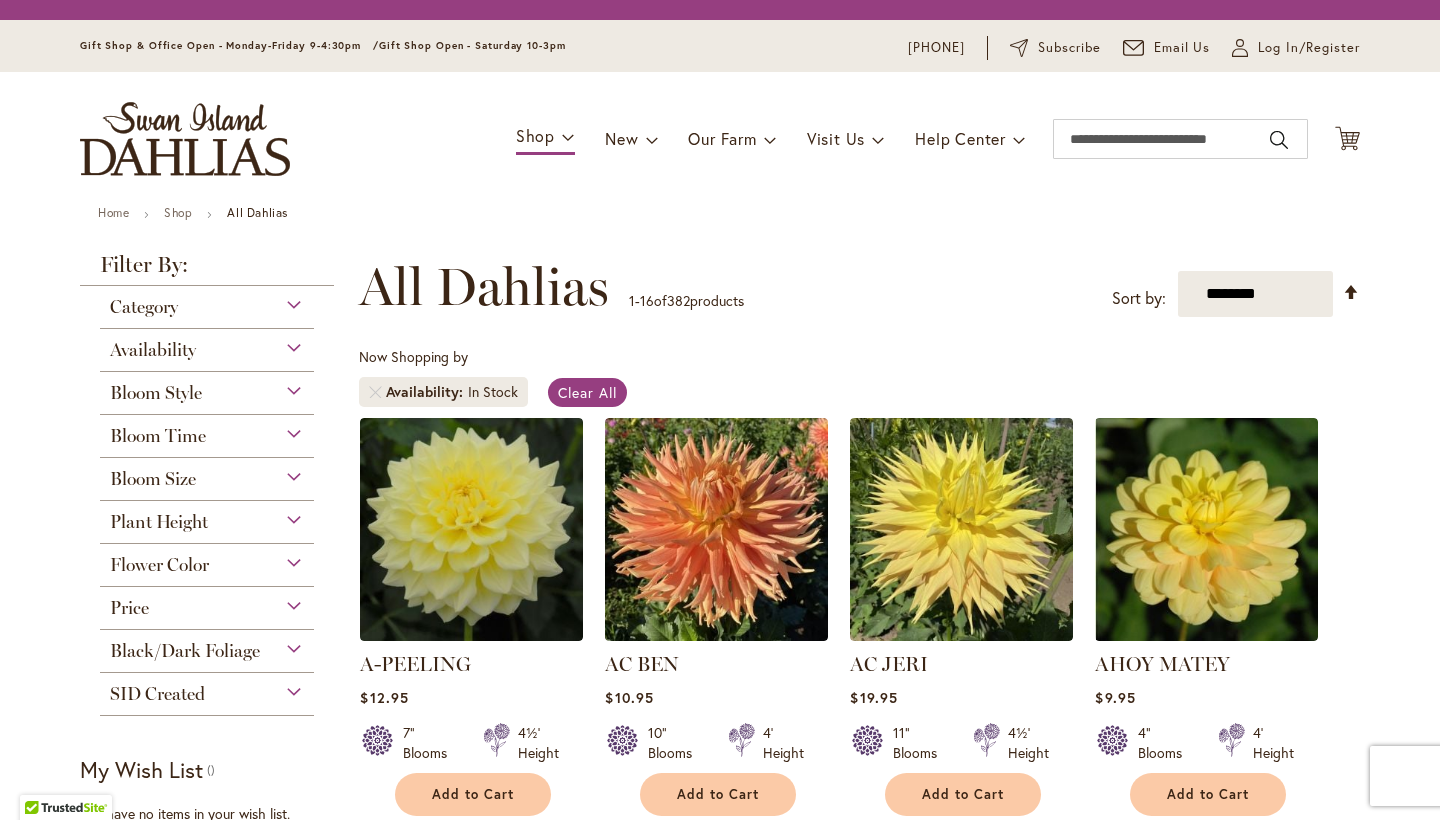 scroll, scrollTop: 0, scrollLeft: 0, axis: both 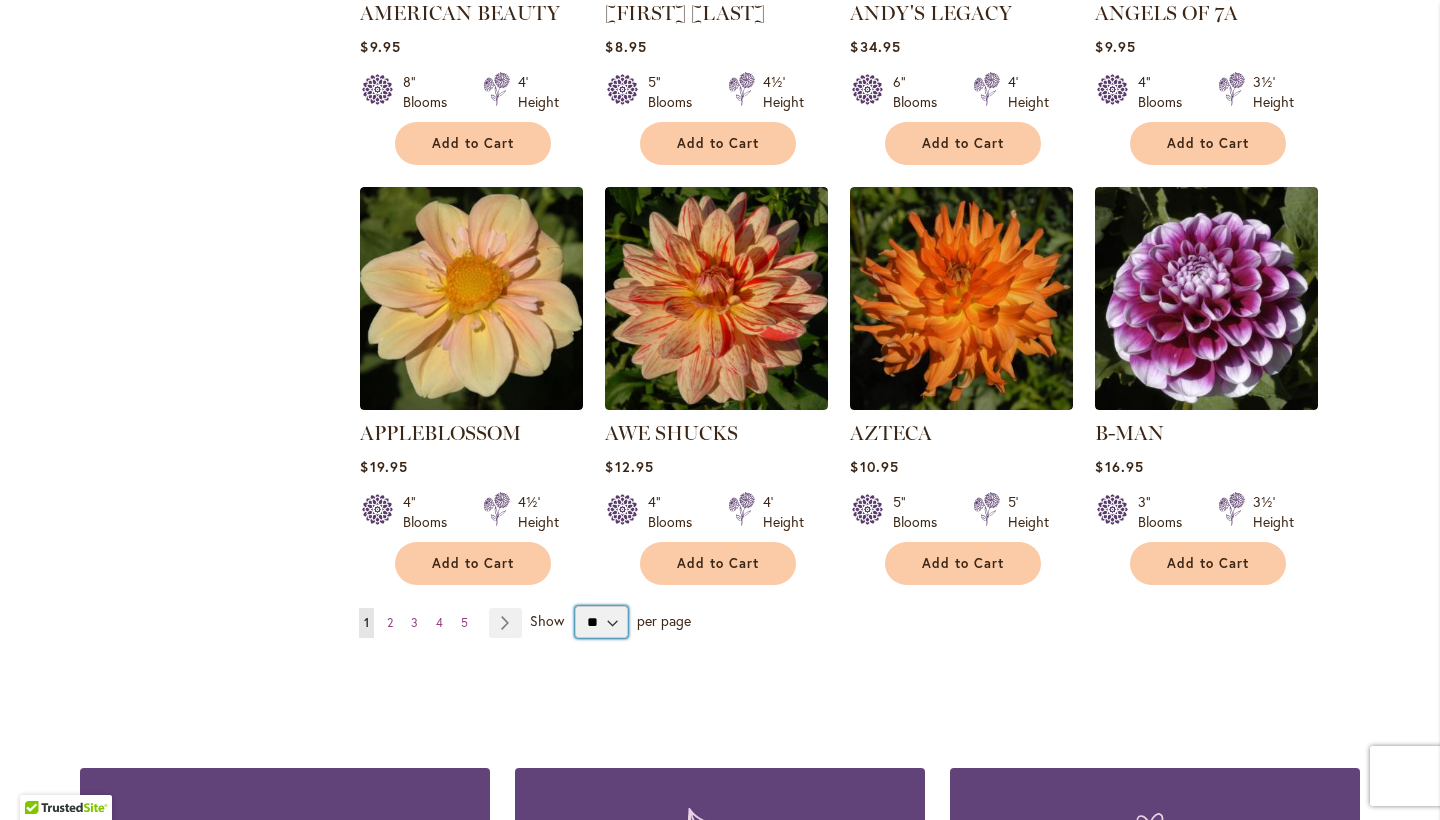 select on "**" 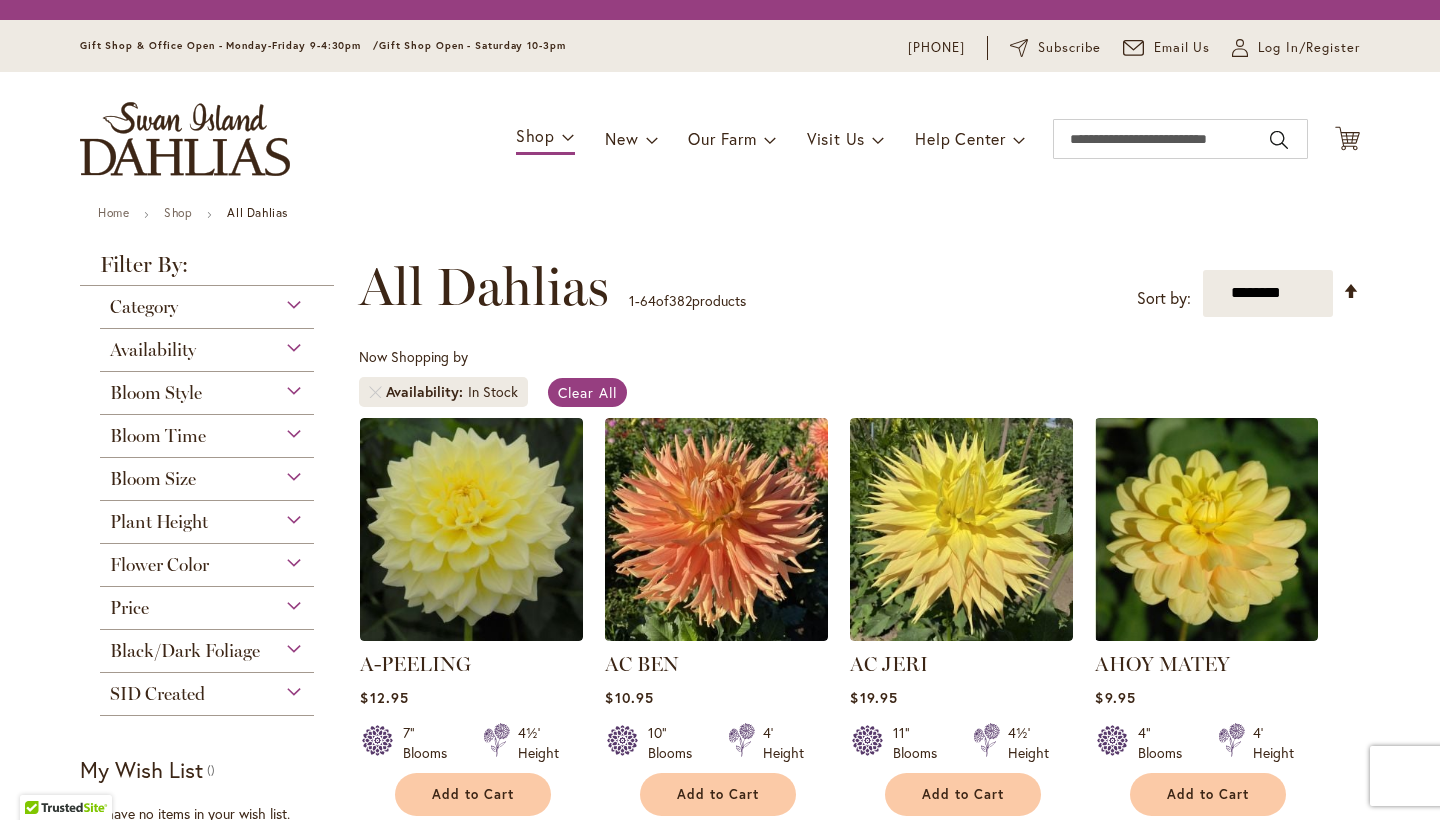 scroll, scrollTop: 0, scrollLeft: 0, axis: both 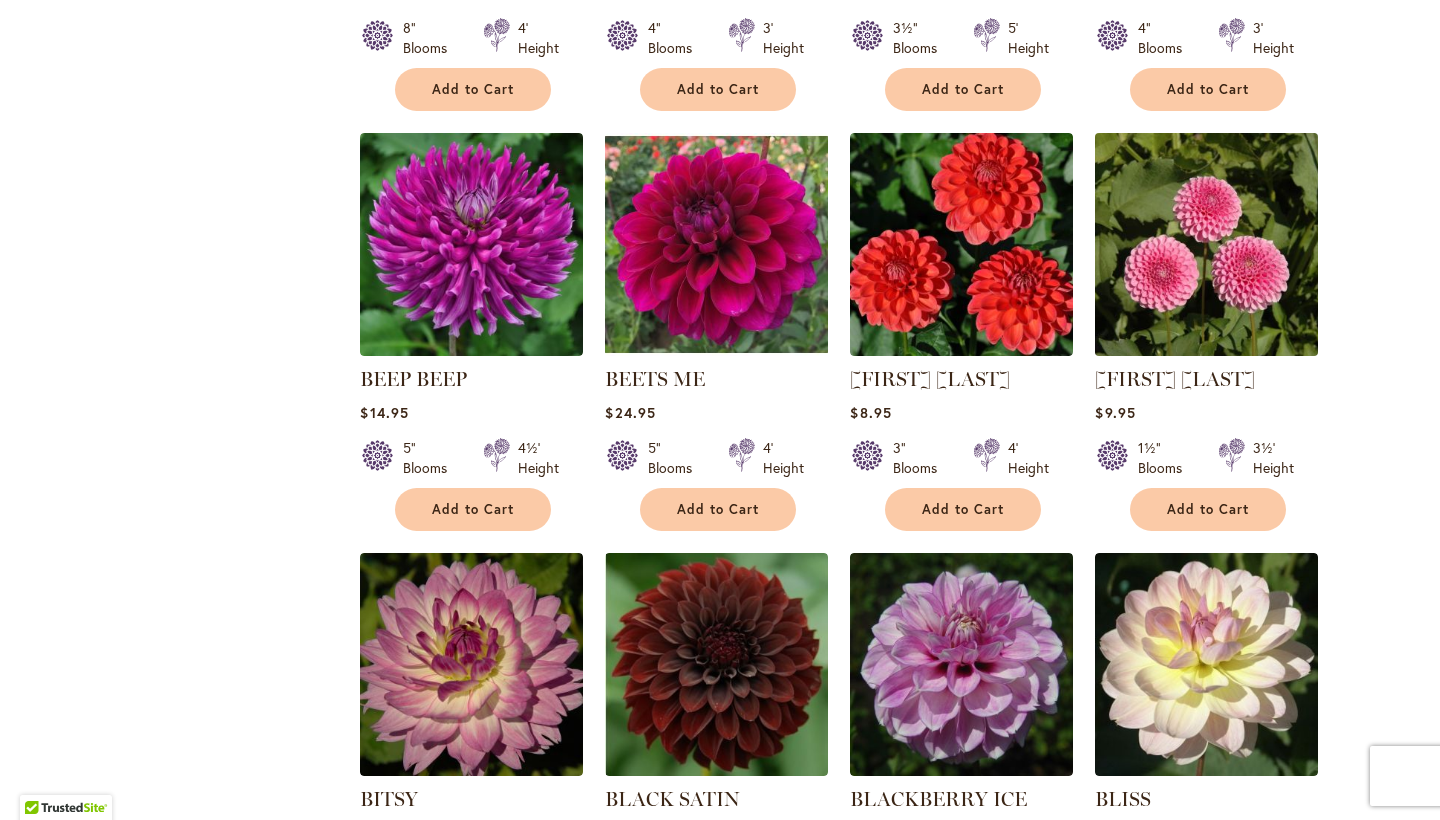 click at bounding box center [1207, 244] 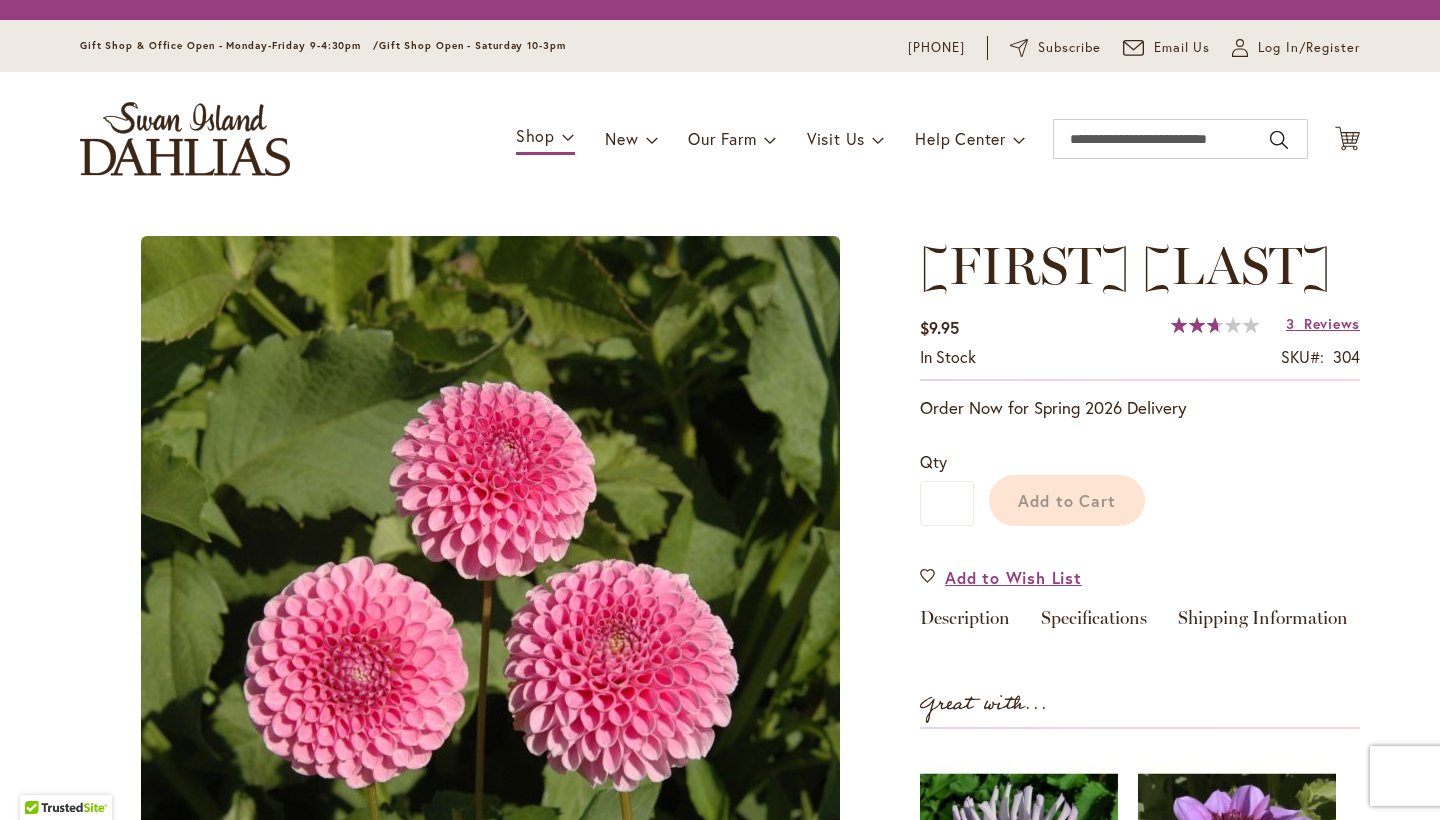 scroll, scrollTop: 0, scrollLeft: 0, axis: both 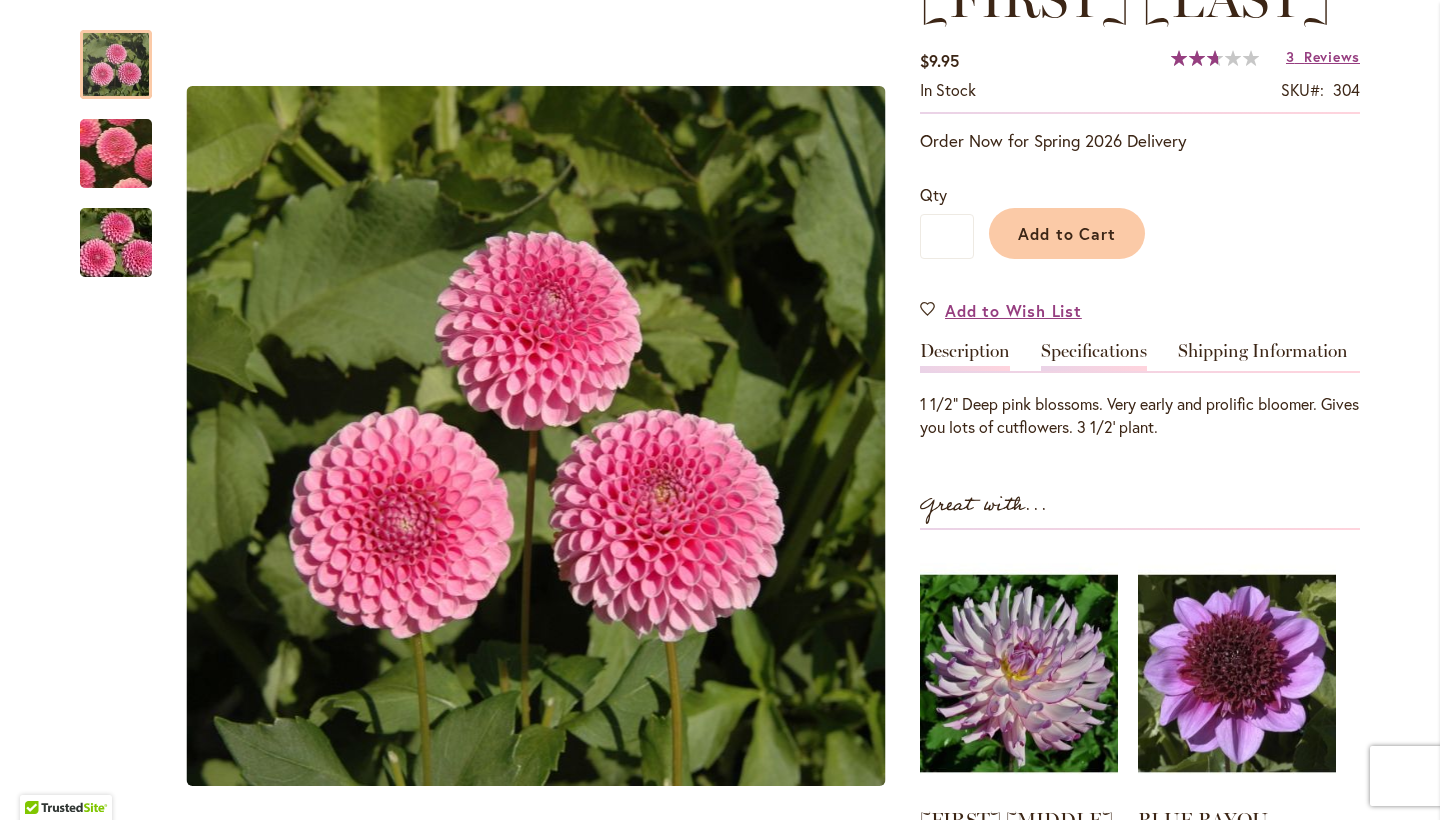 click on "Specifications" at bounding box center (1094, 356) 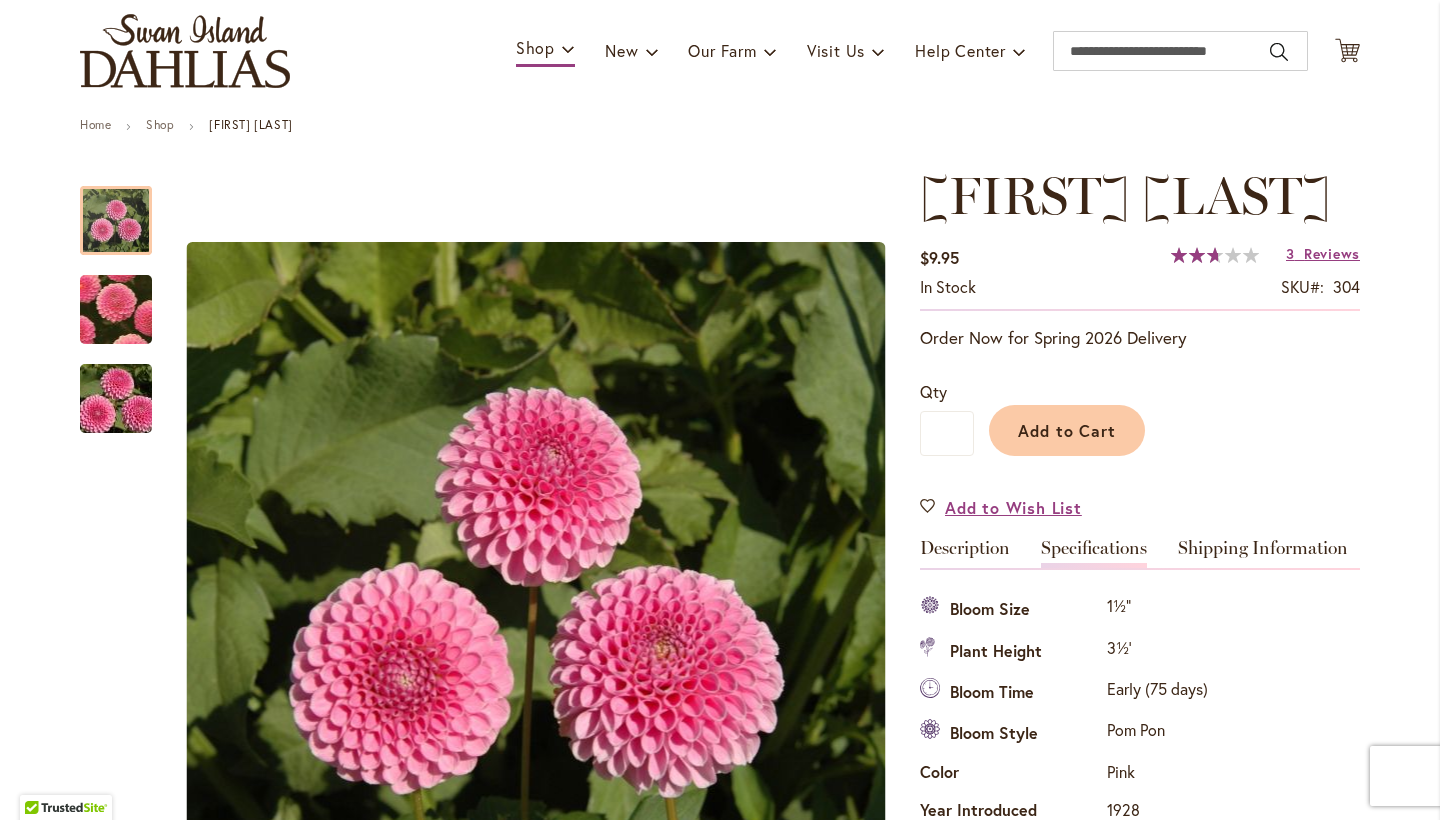 scroll, scrollTop: 125, scrollLeft: 0, axis: vertical 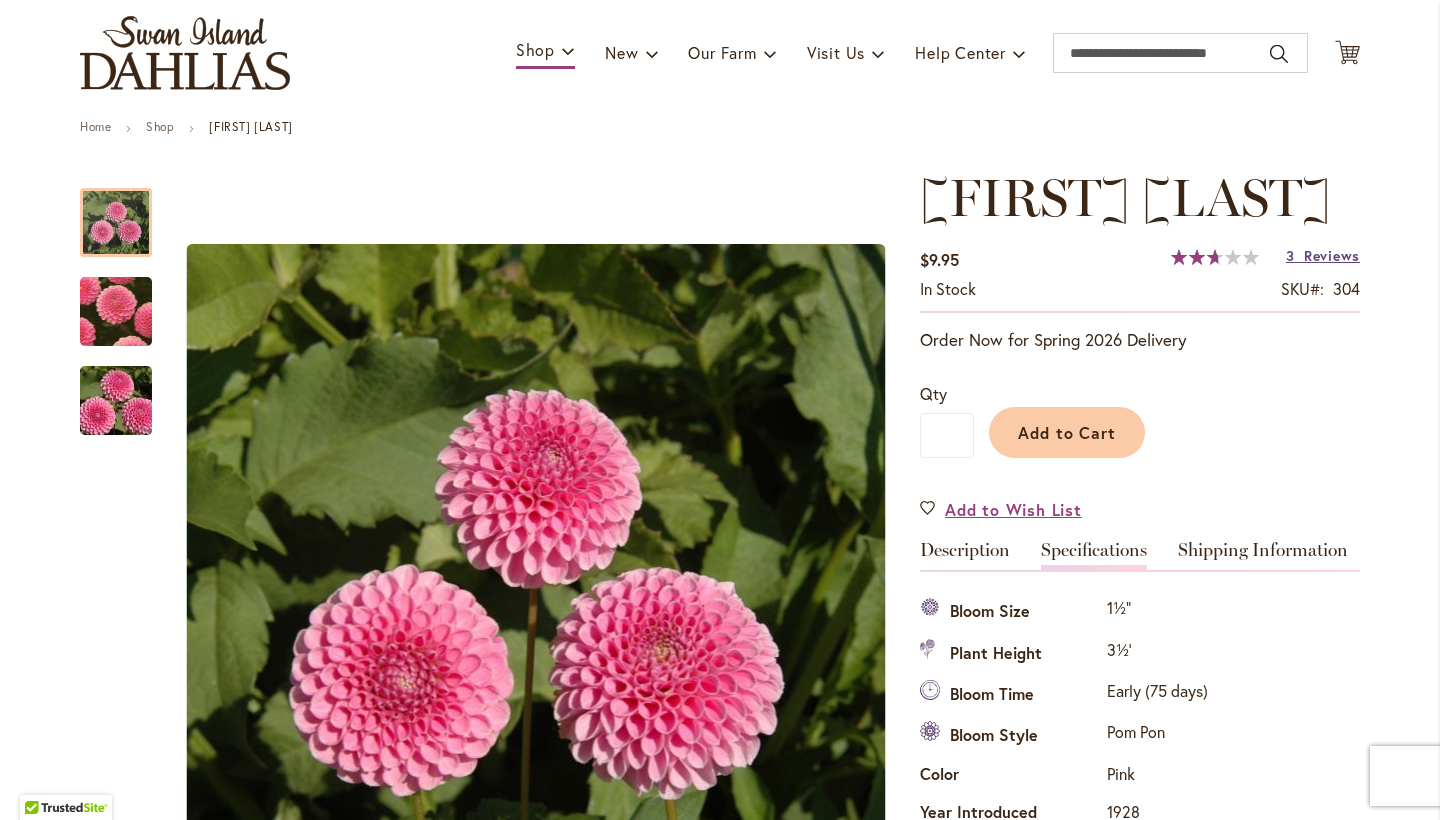click on "Reviews" at bounding box center [1332, 255] 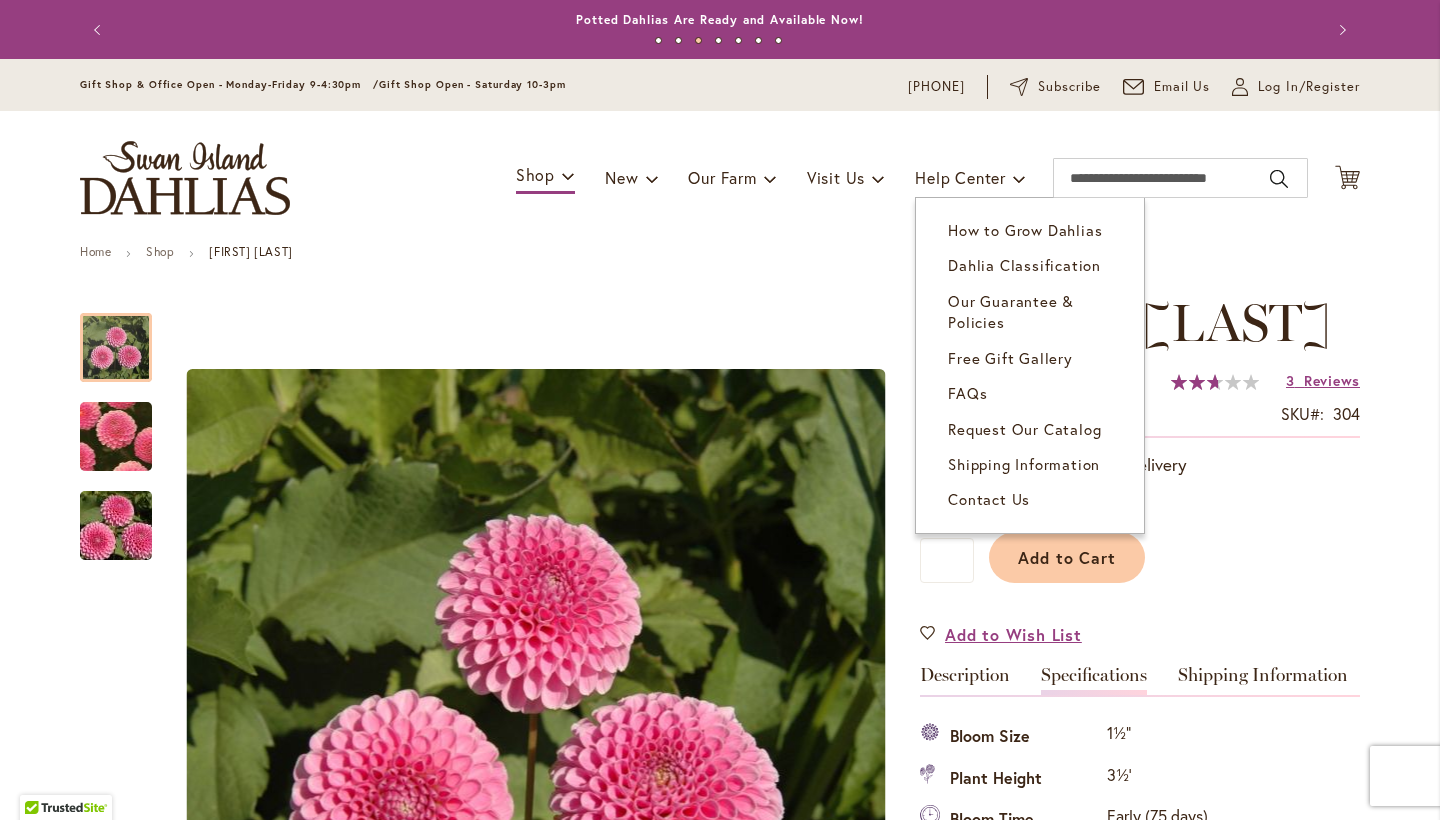 scroll, scrollTop: 0, scrollLeft: 0, axis: both 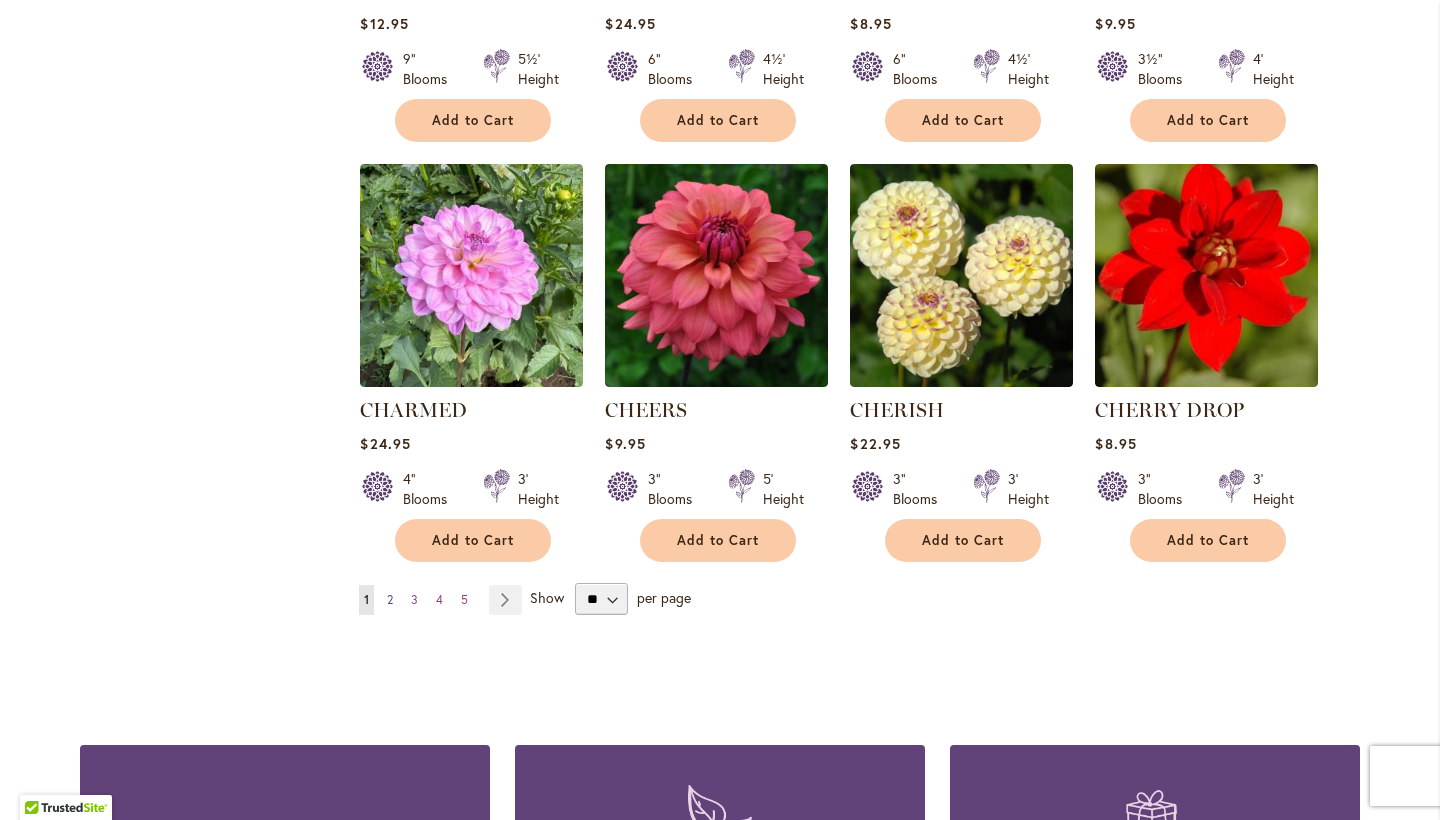 click on "2" at bounding box center [390, 599] 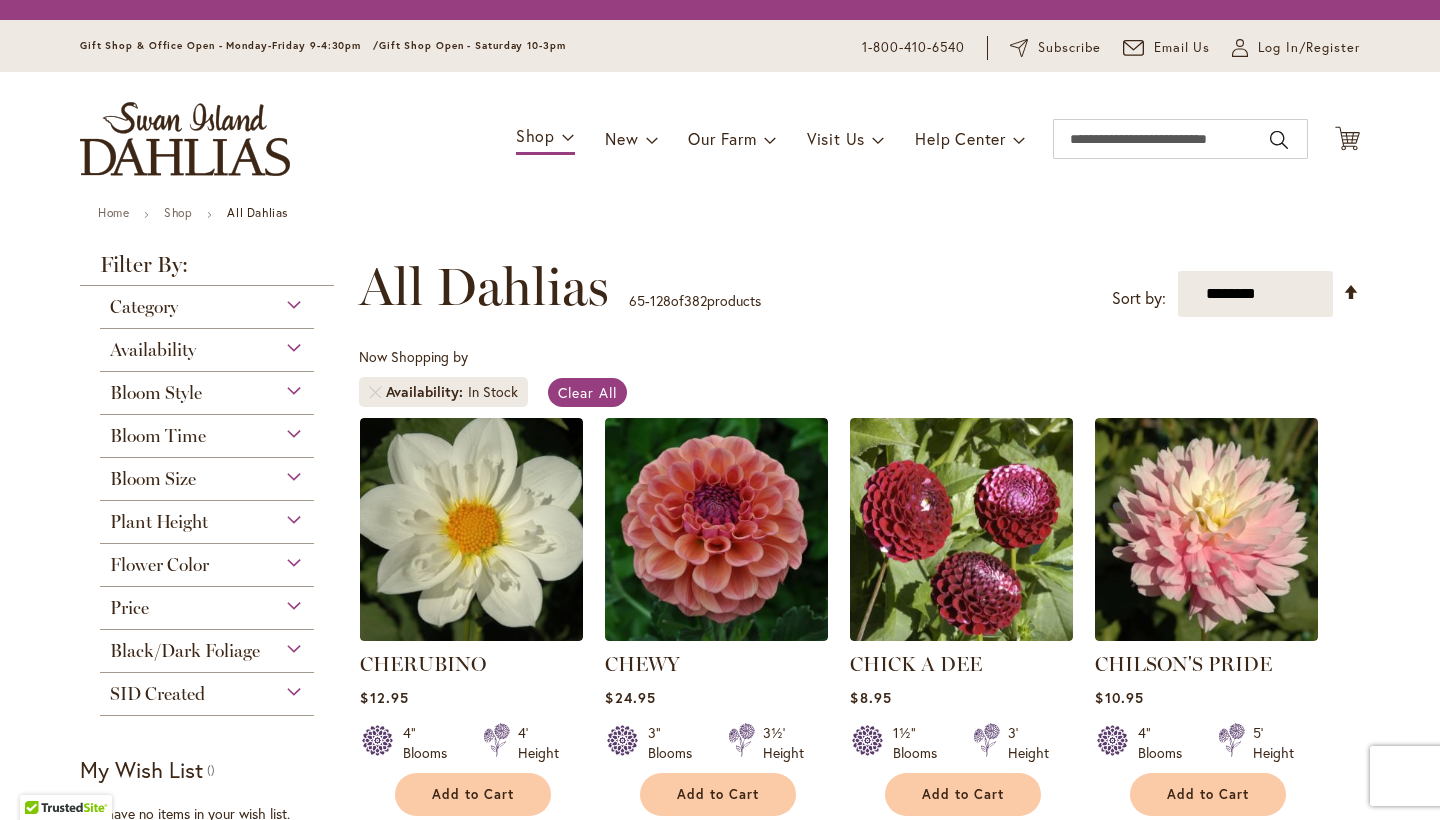 scroll, scrollTop: 0, scrollLeft: 0, axis: both 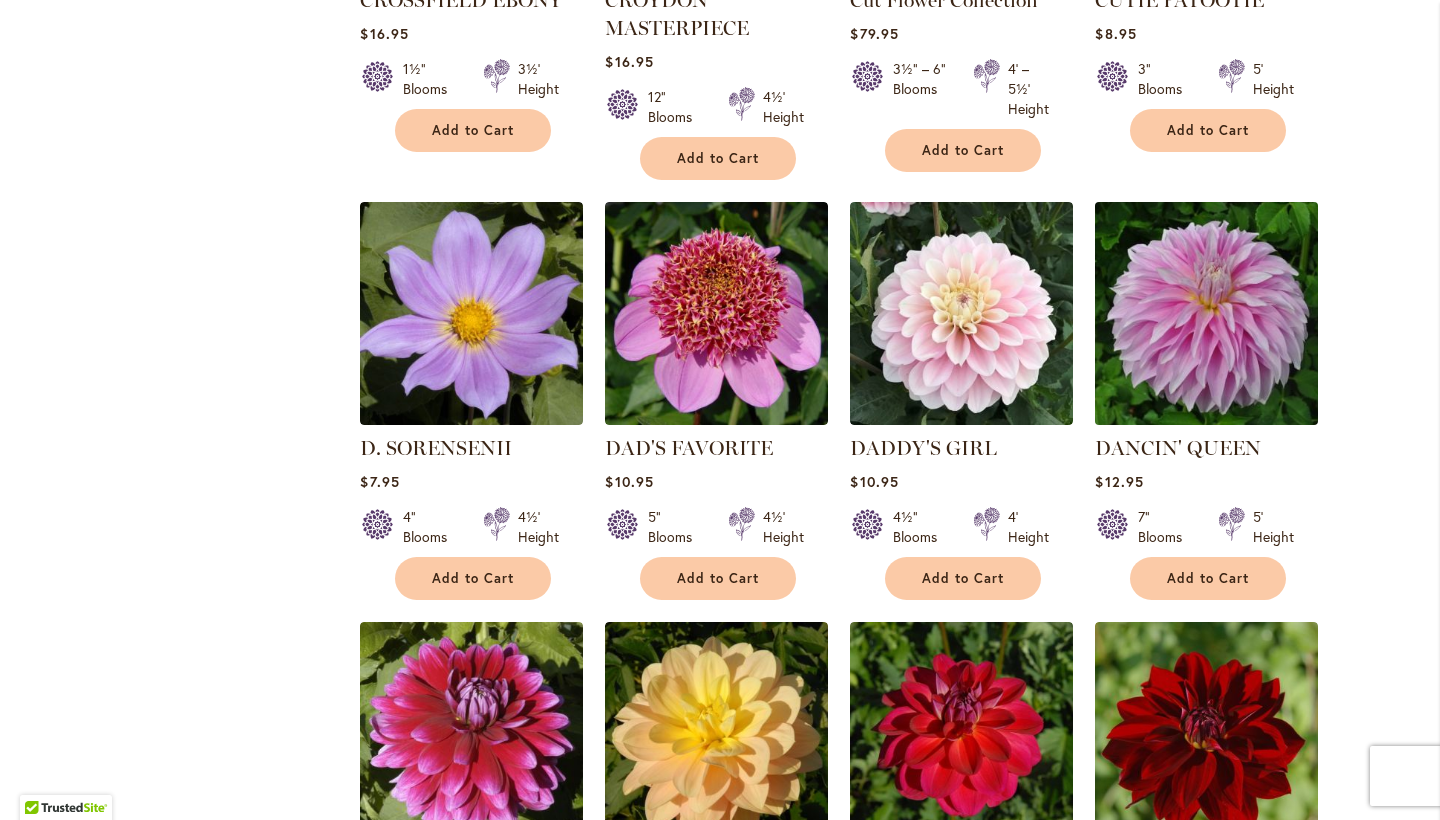 click at bounding box center (1207, 313) 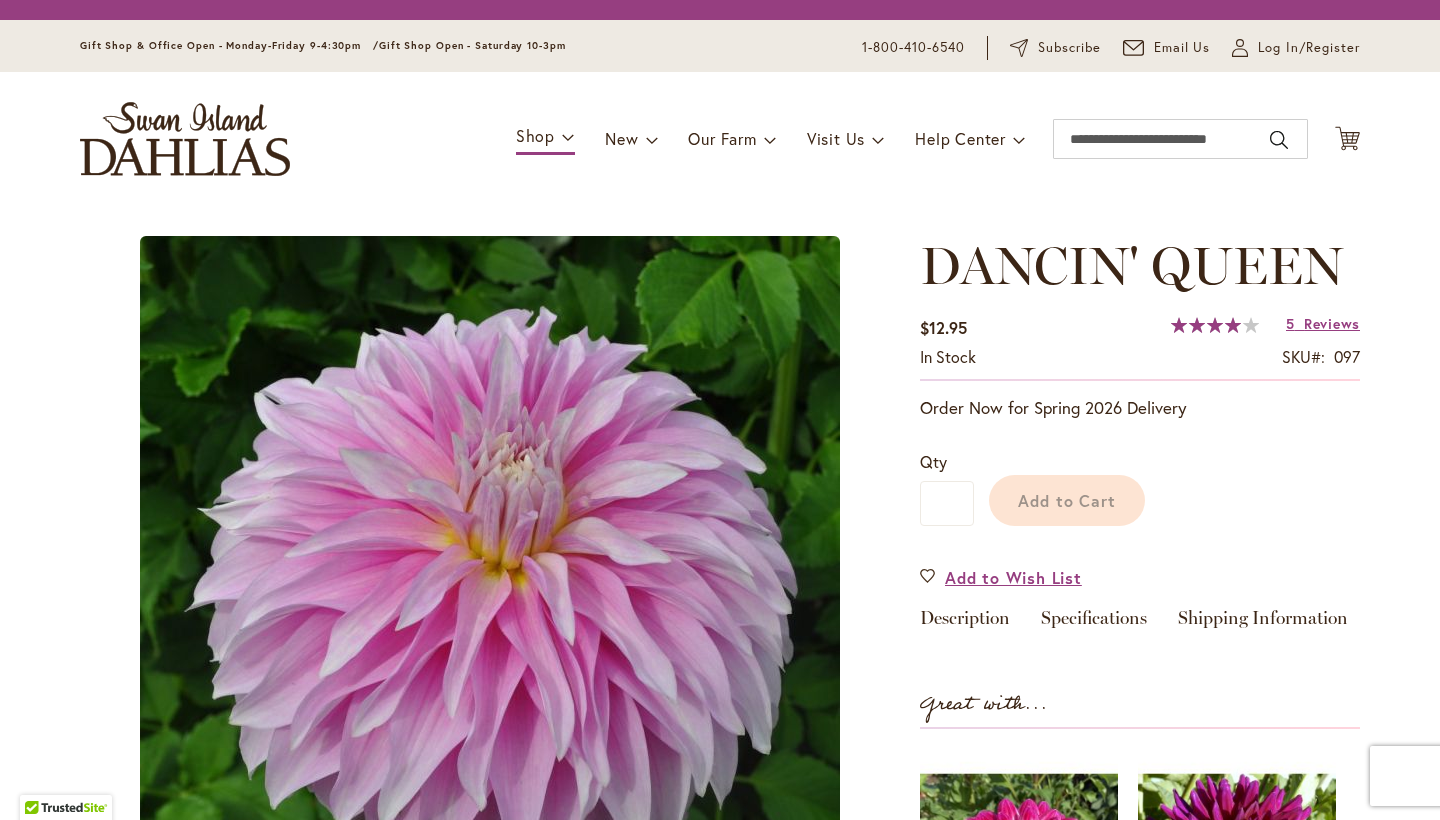 scroll, scrollTop: 0, scrollLeft: 0, axis: both 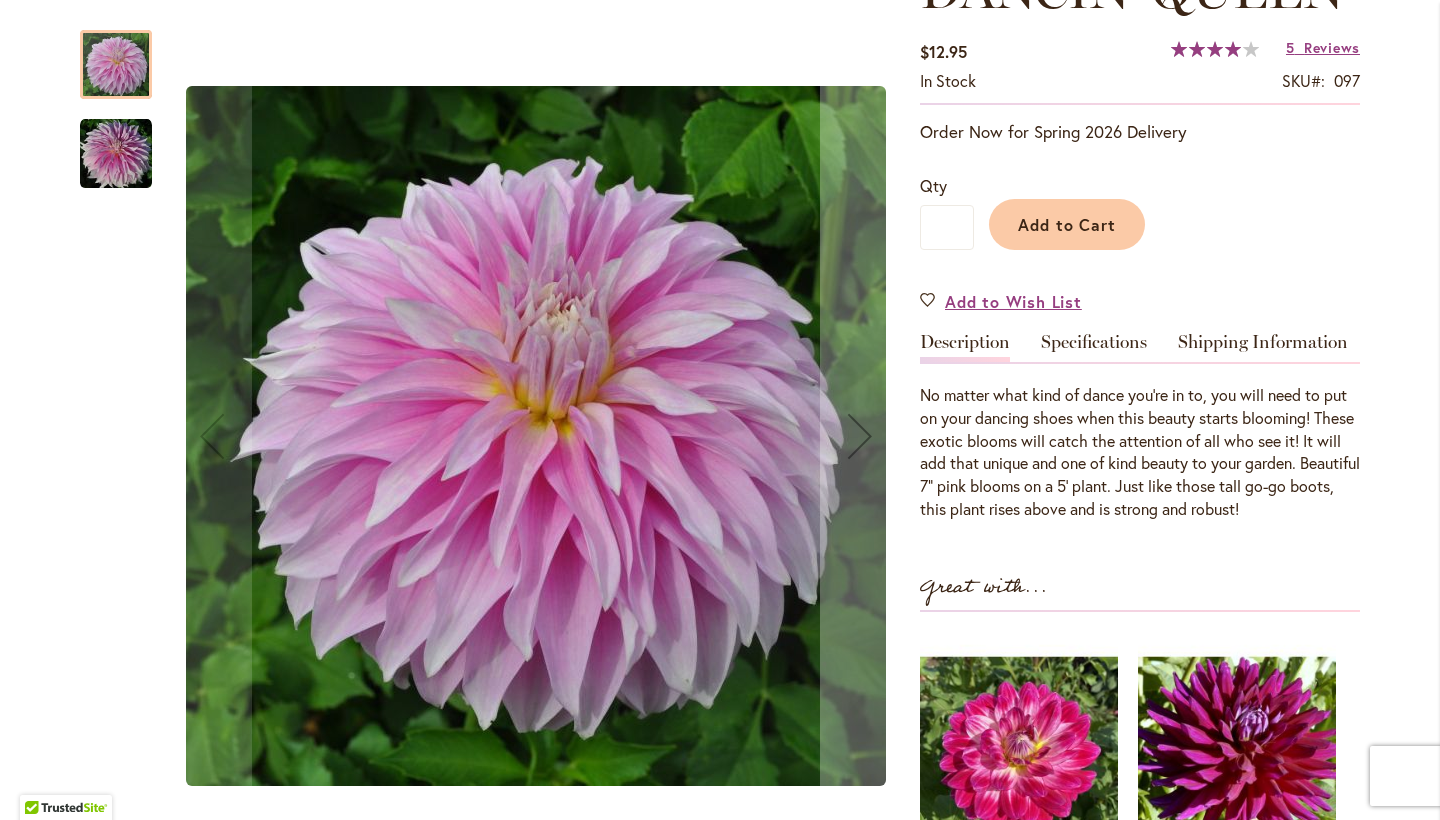 click at bounding box center [116, 154] 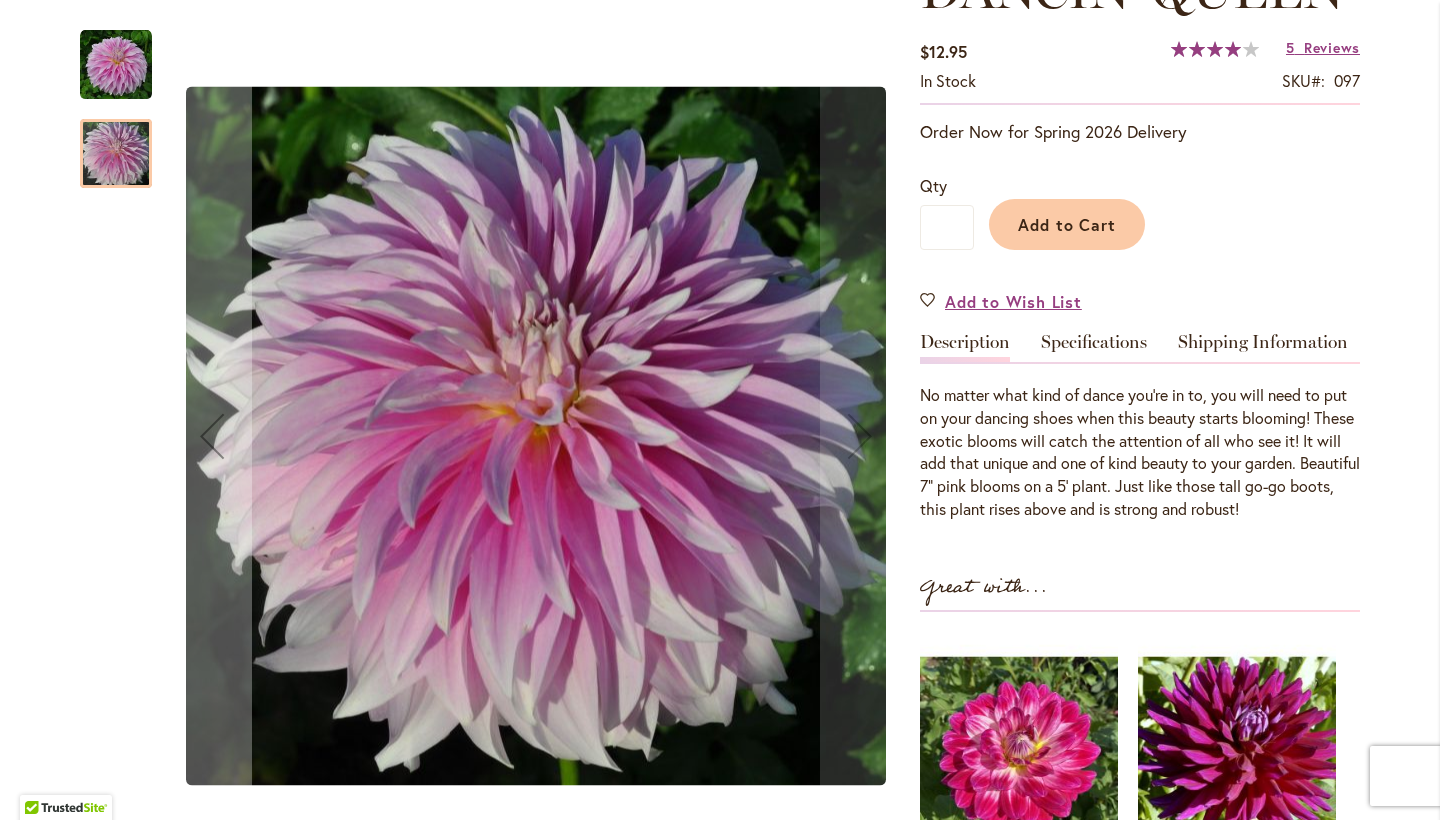 click at bounding box center (116, 65) 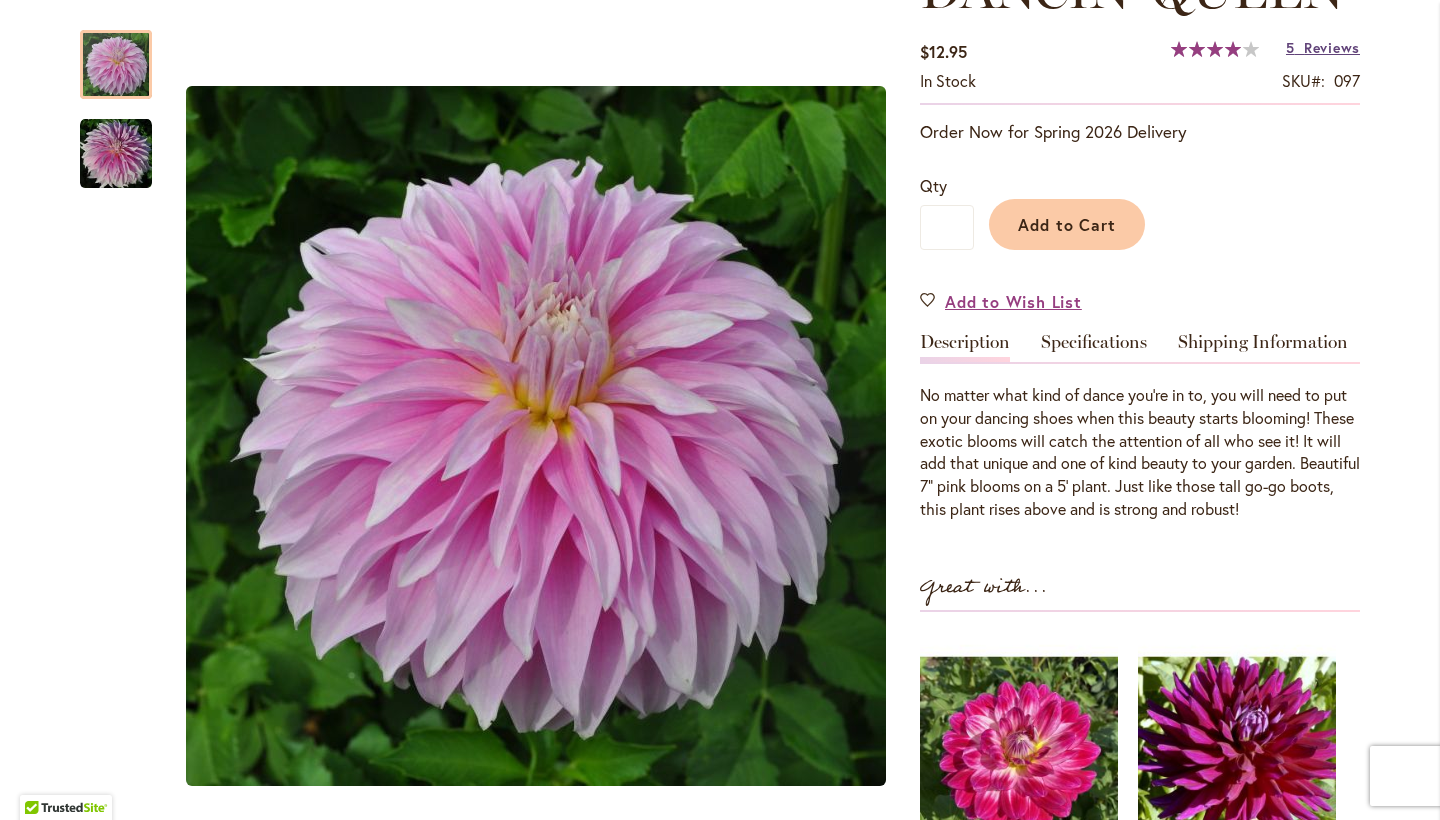 click on "Reviews" at bounding box center (1332, 47) 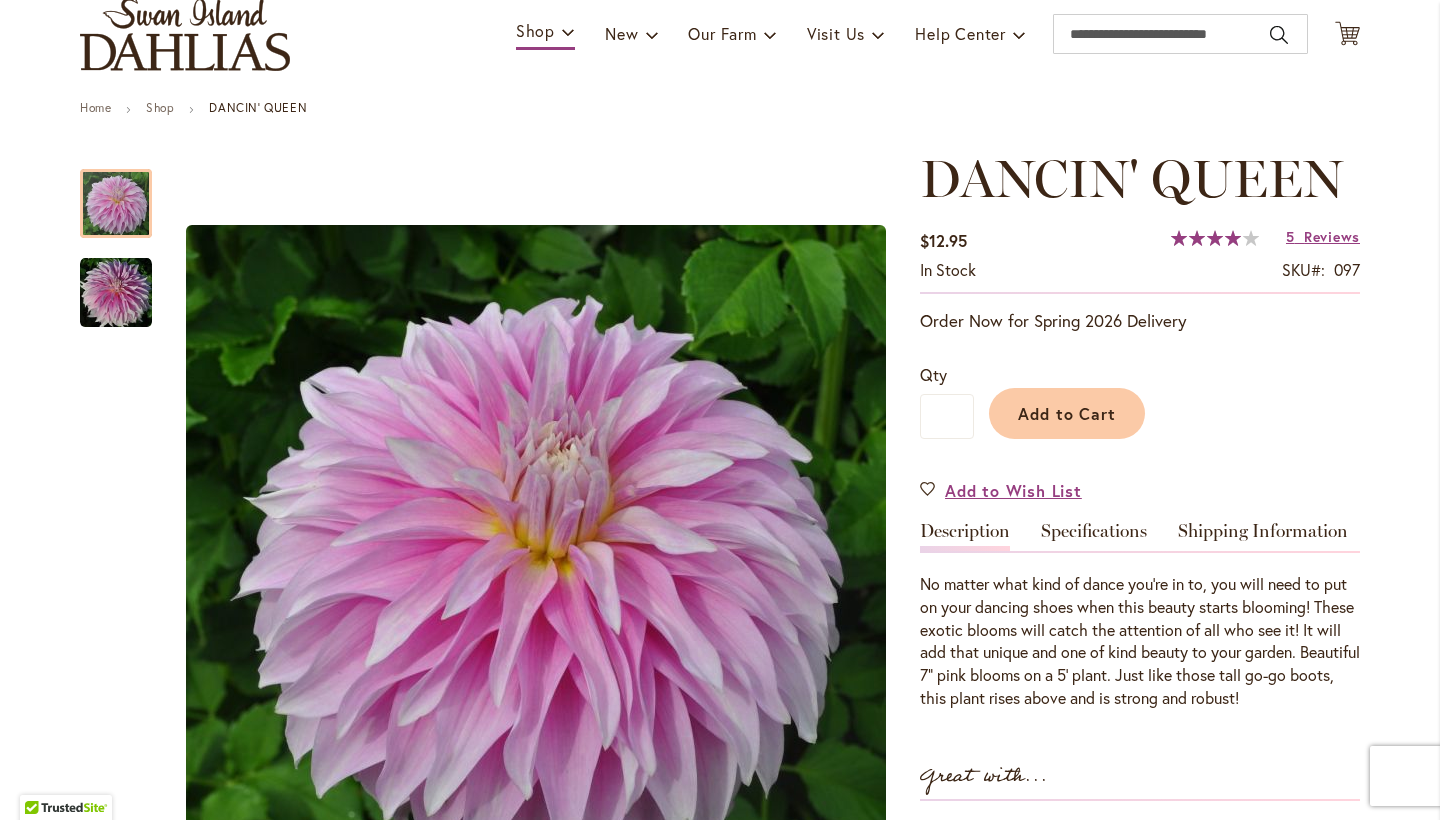 scroll, scrollTop: 145, scrollLeft: 0, axis: vertical 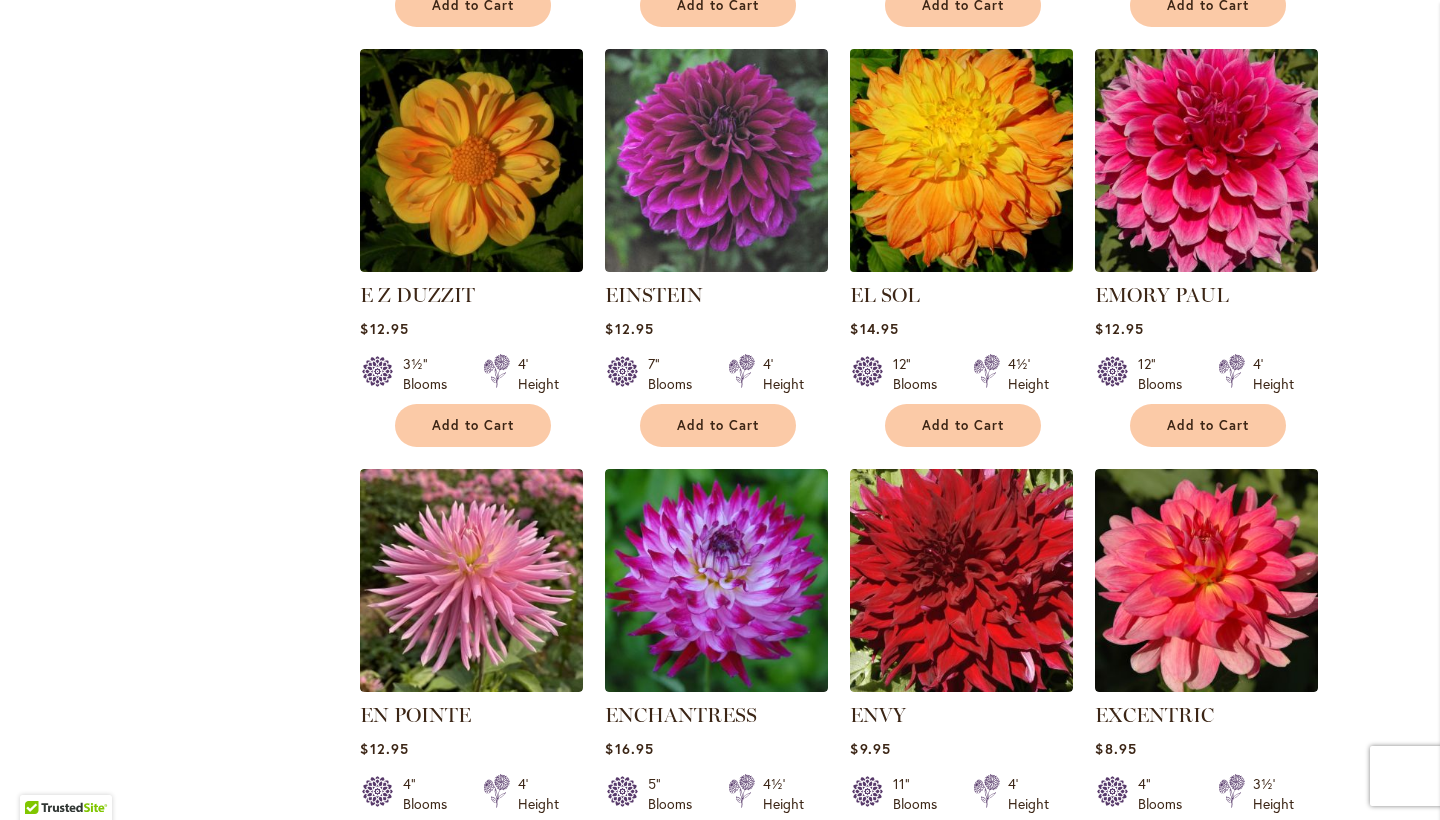 click at bounding box center (962, 160) 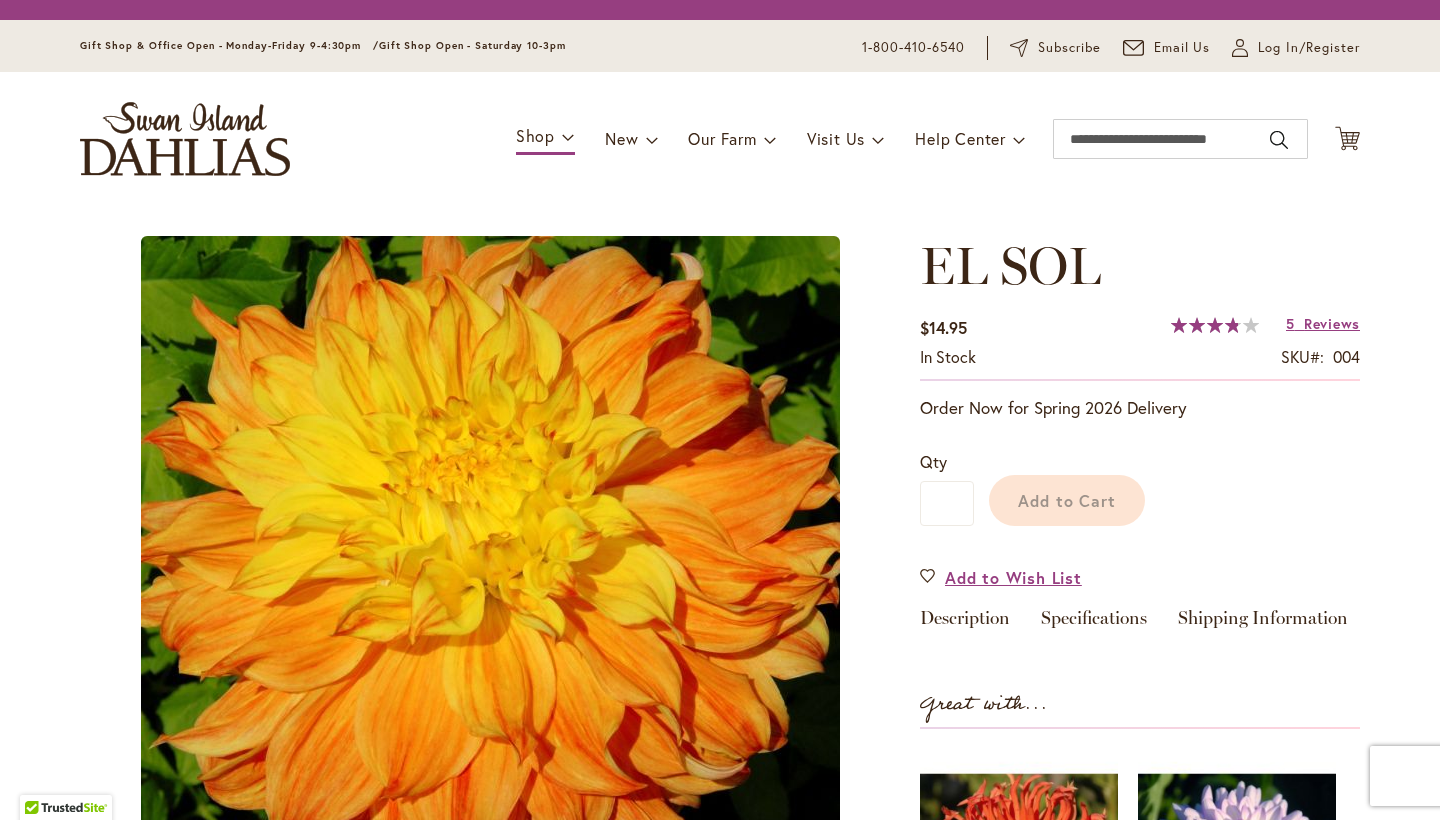 scroll, scrollTop: 0, scrollLeft: 0, axis: both 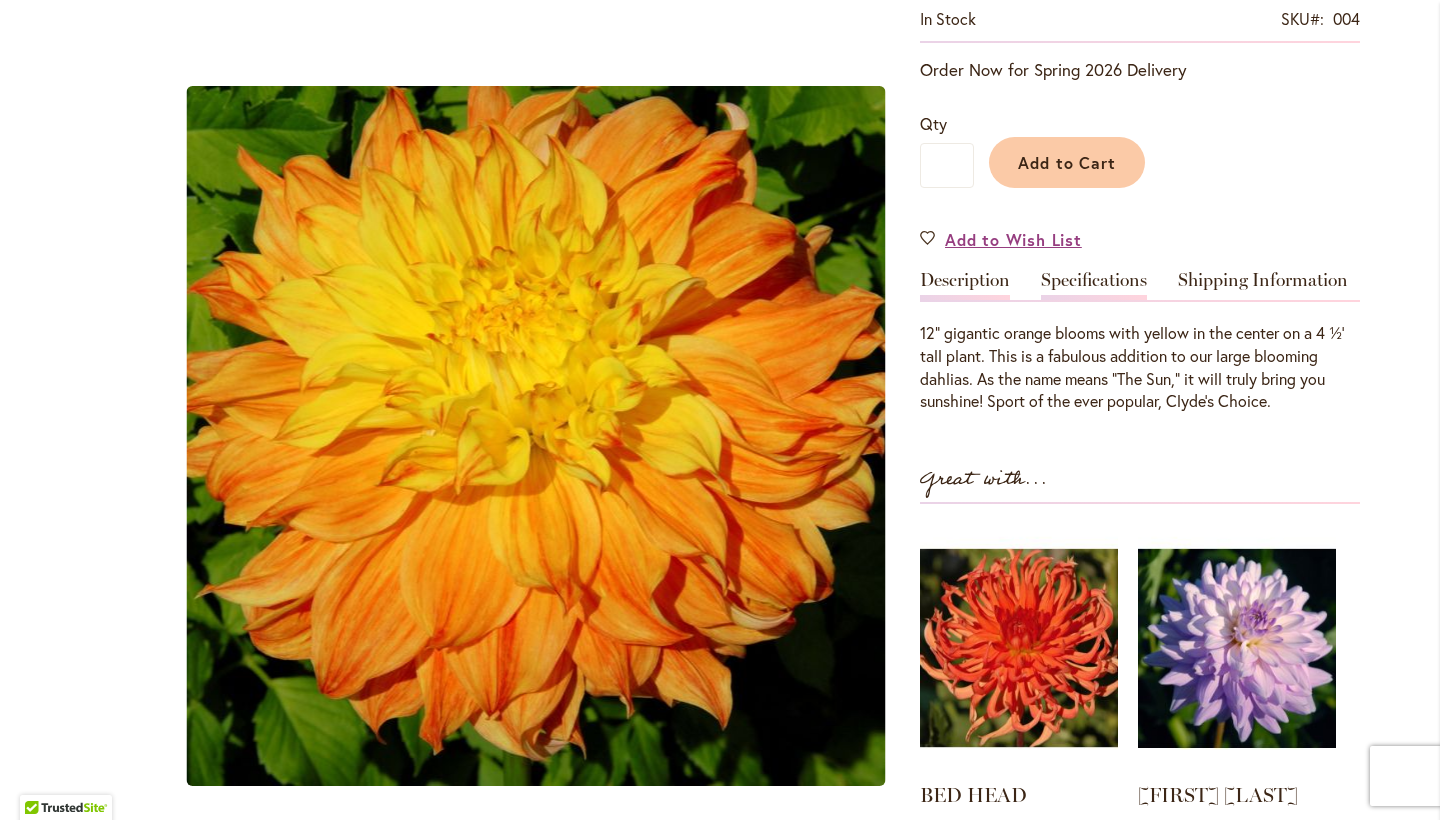 click on "Specifications" at bounding box center (1094, 285) 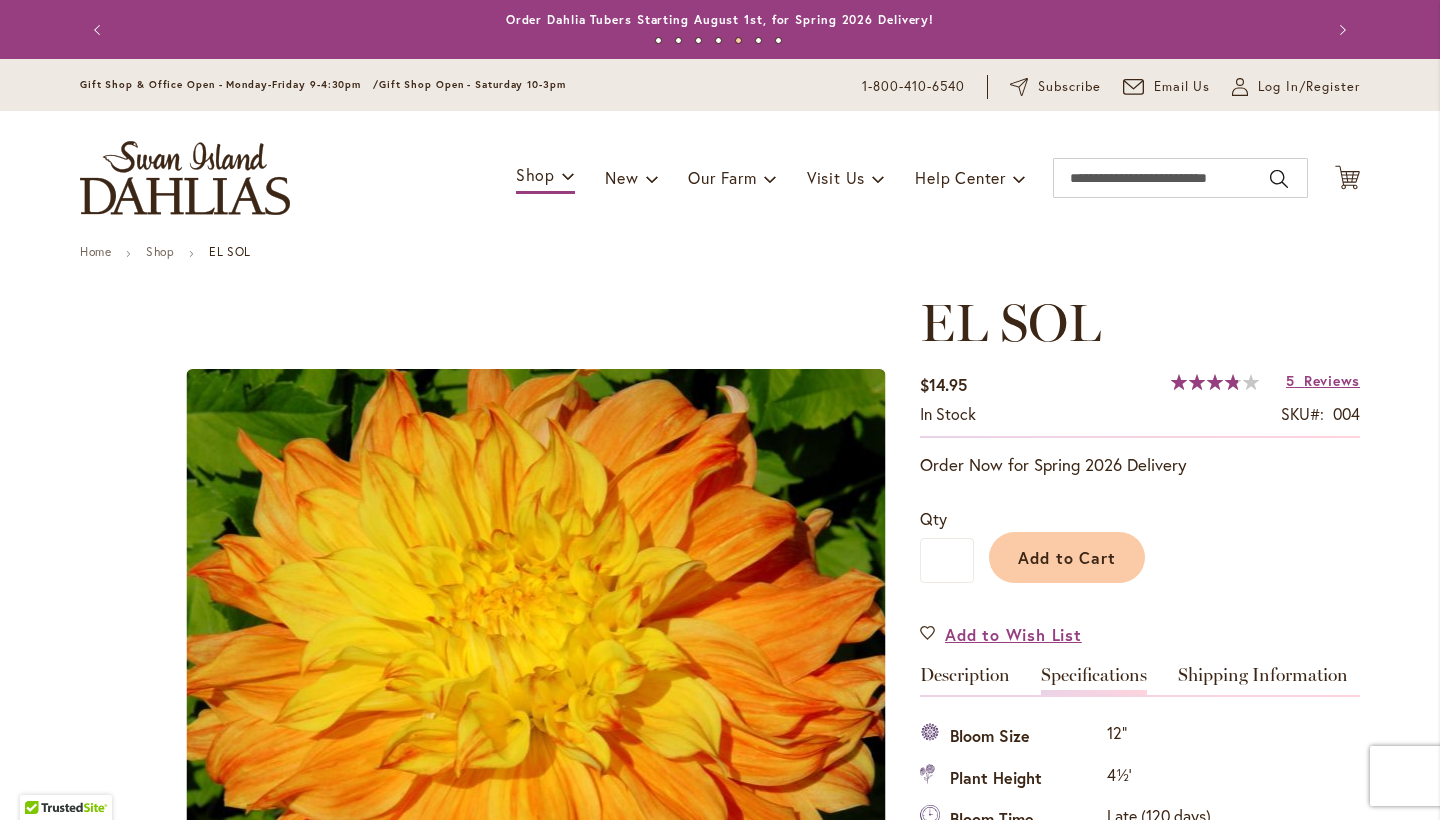 scroll, scrollTop: 0, scrollLeft: 0, axis: both 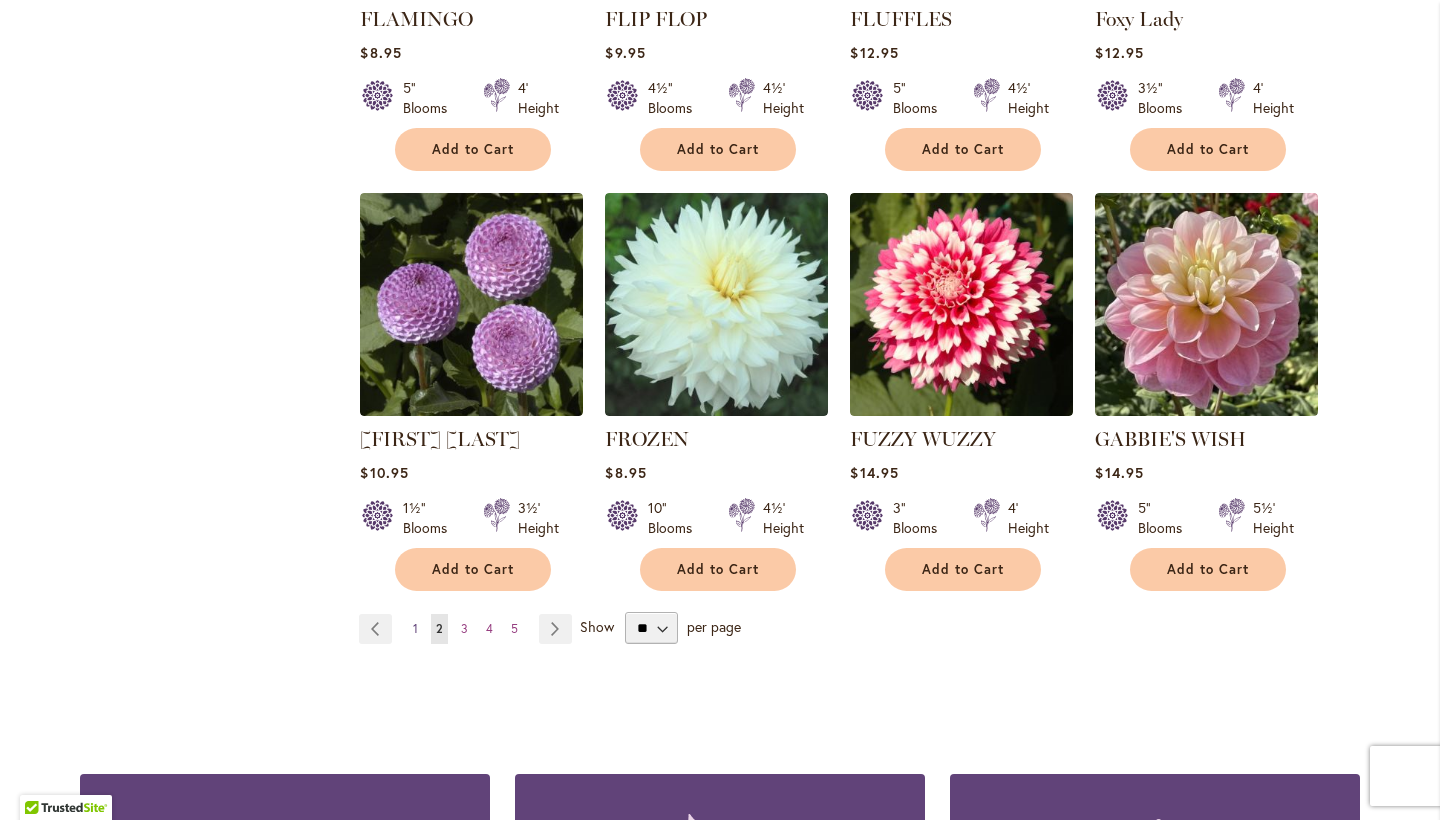 click on "1" at bounding box center [415, 628] 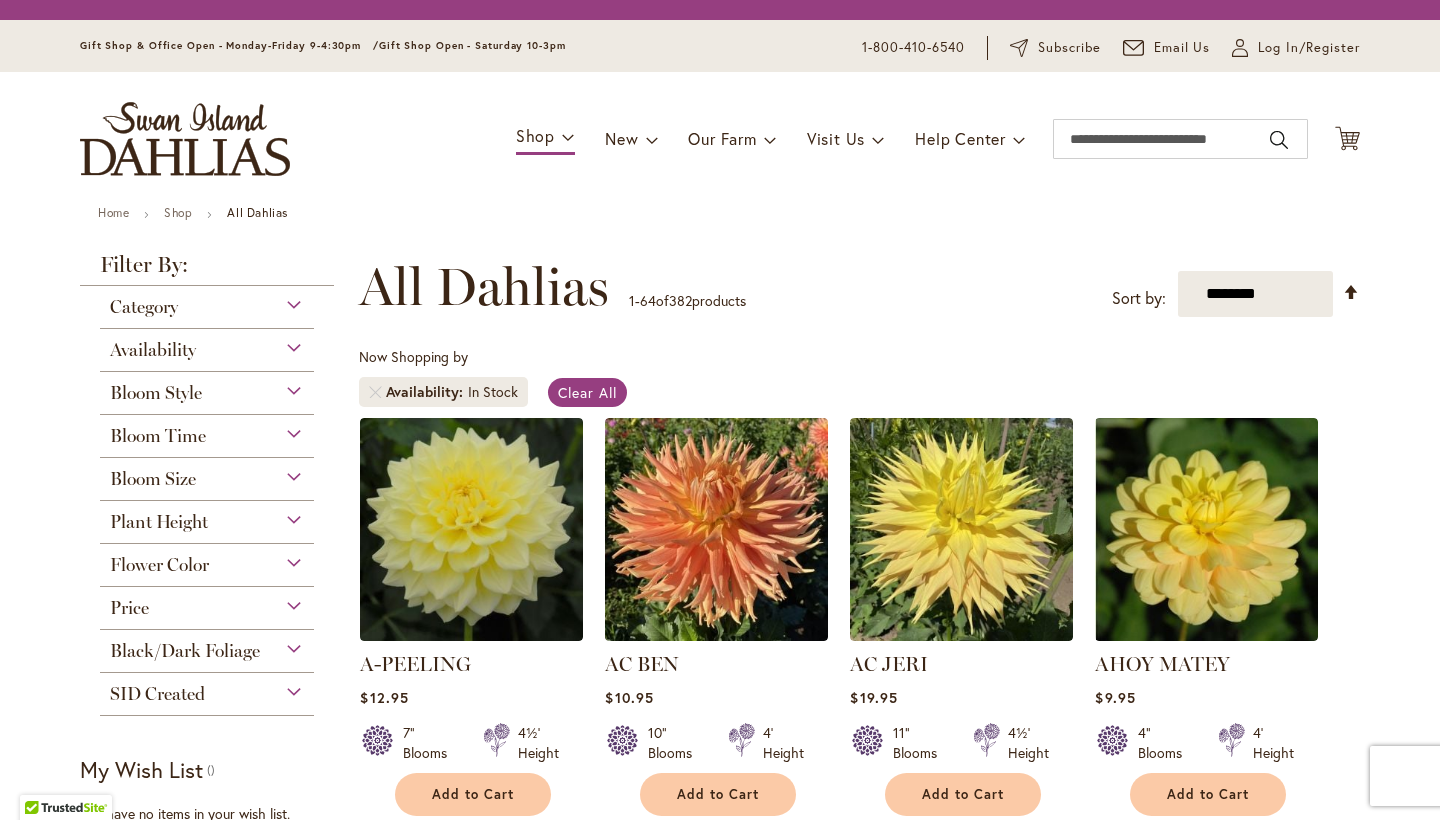 scroll, scrollTop: 0, scrollLeft: 0, axis: both 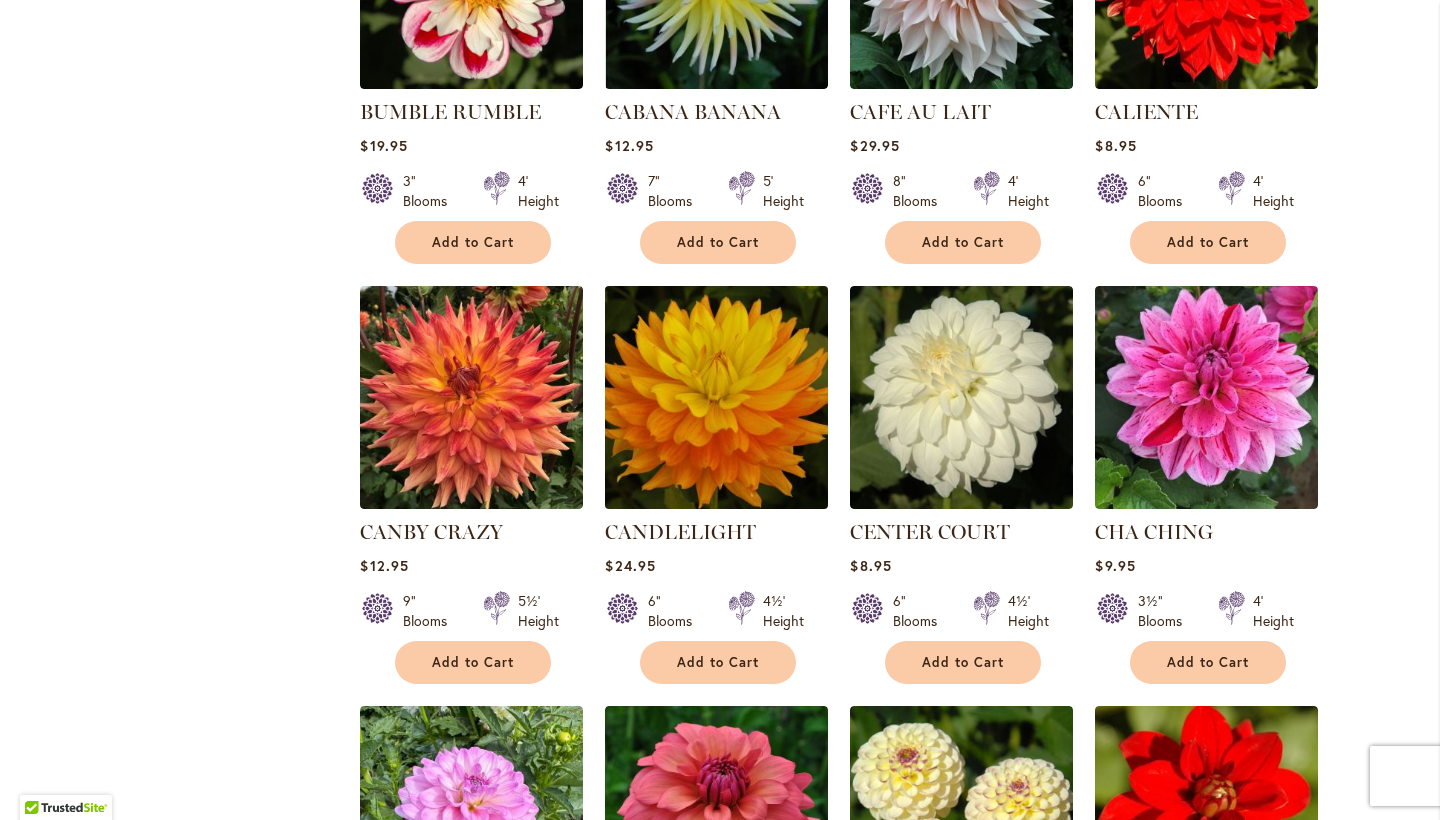 click at bounding box center (717, 397) 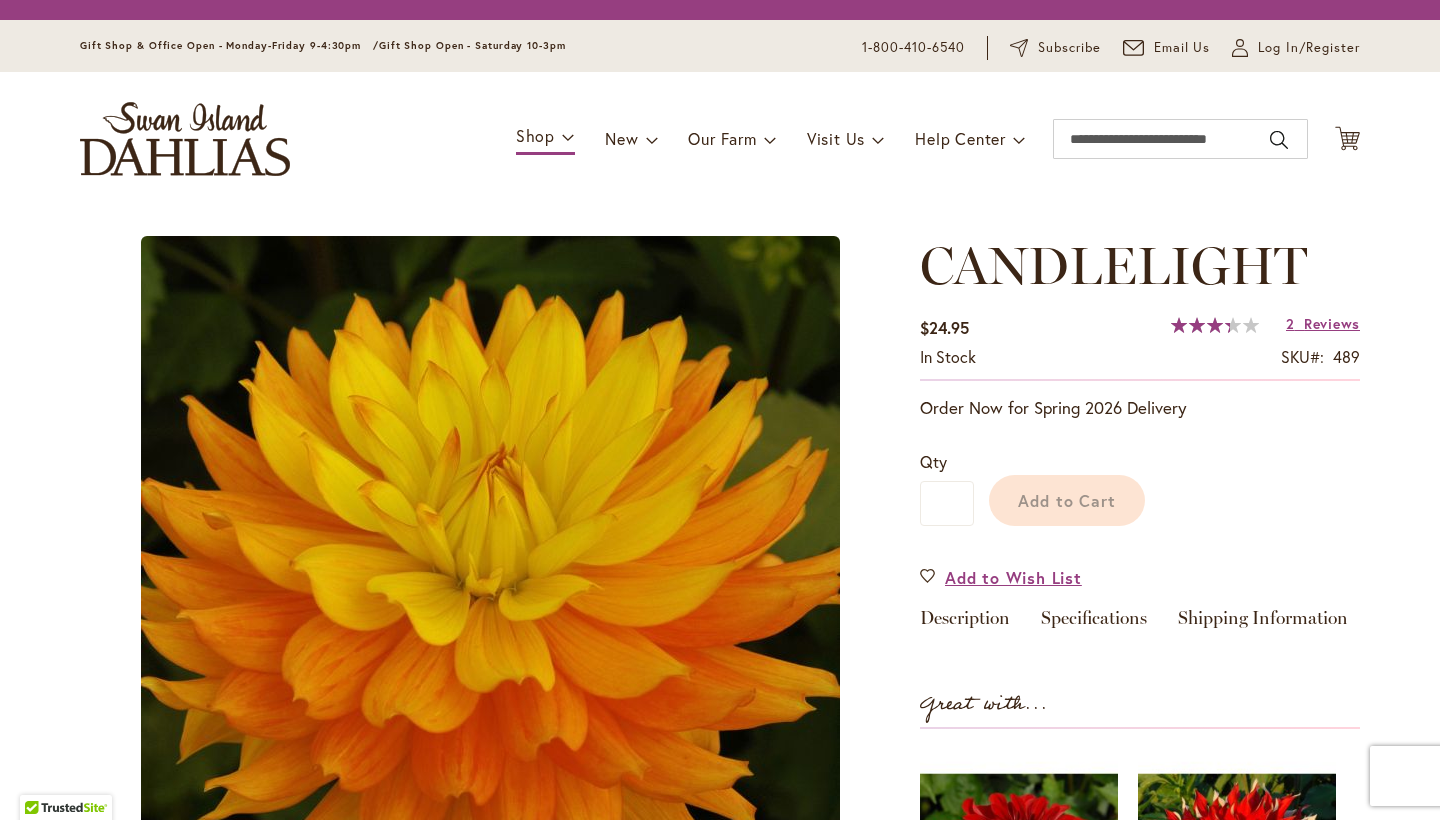 scroll, scrollTop: 0, scrollLeft: 0, axis: both 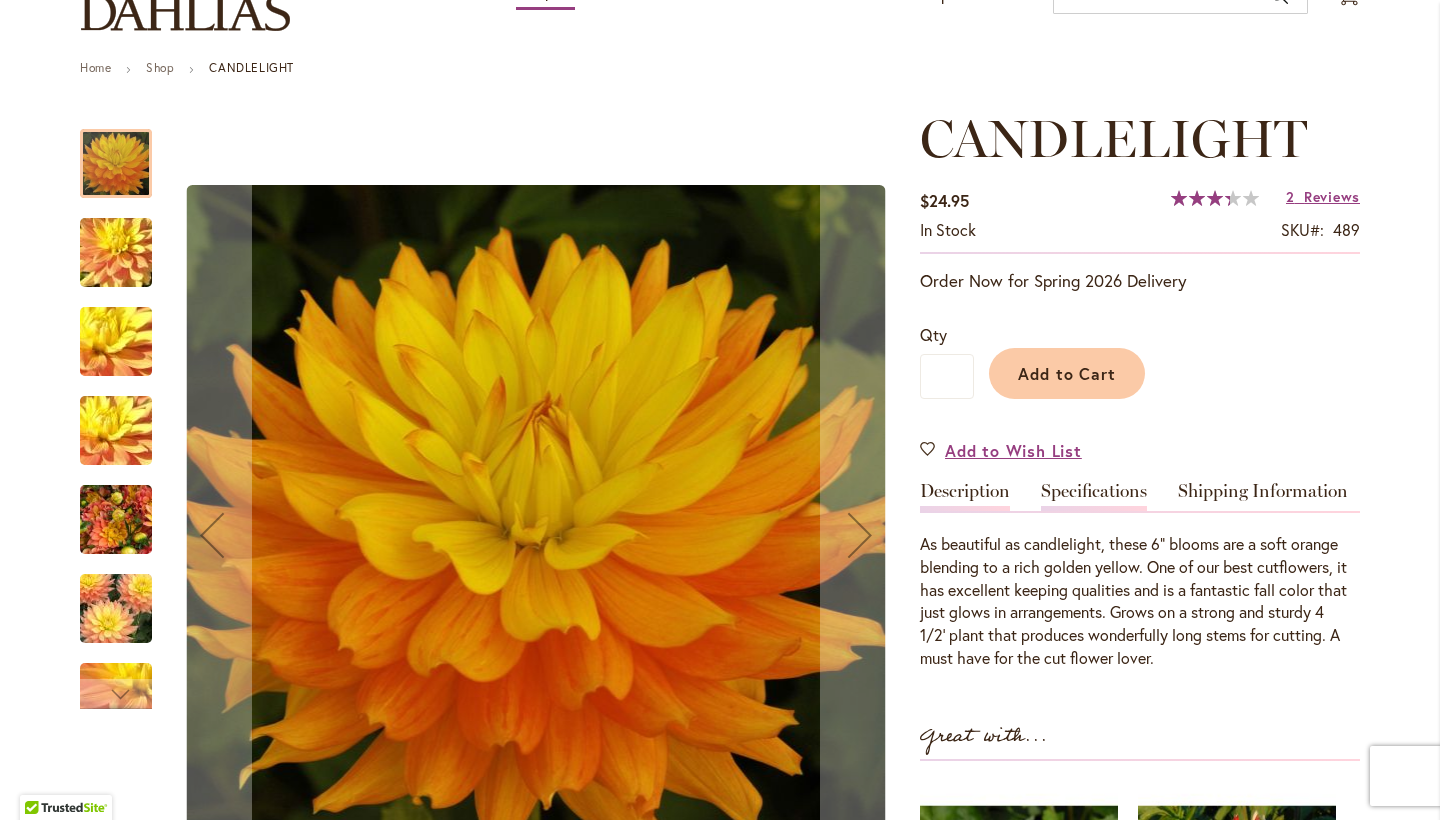 click on "Specifications" at bounding box center [1094, 496] 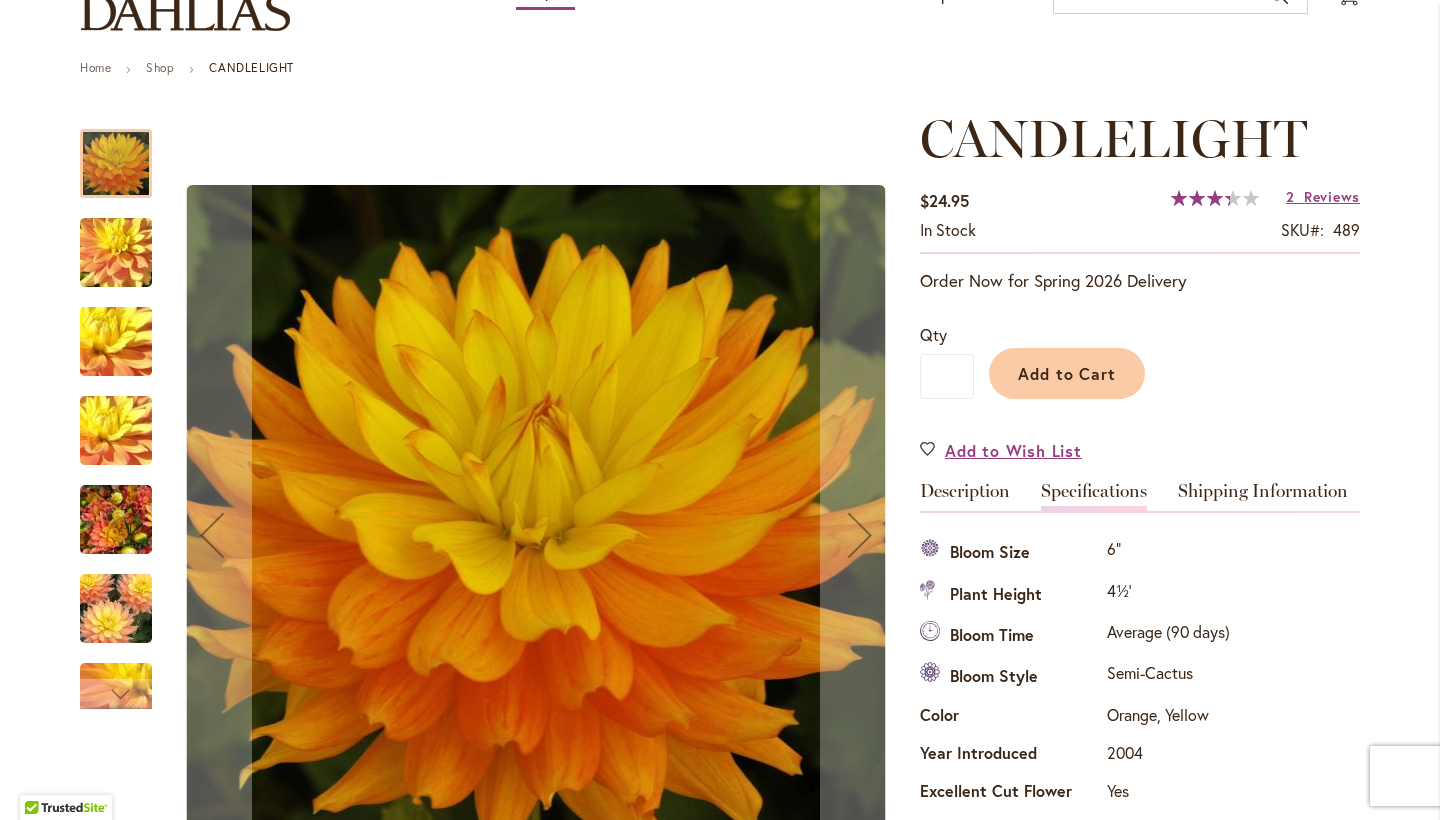 scroll, scrollTop: 664, scrollLeft: 0, axis: vertical 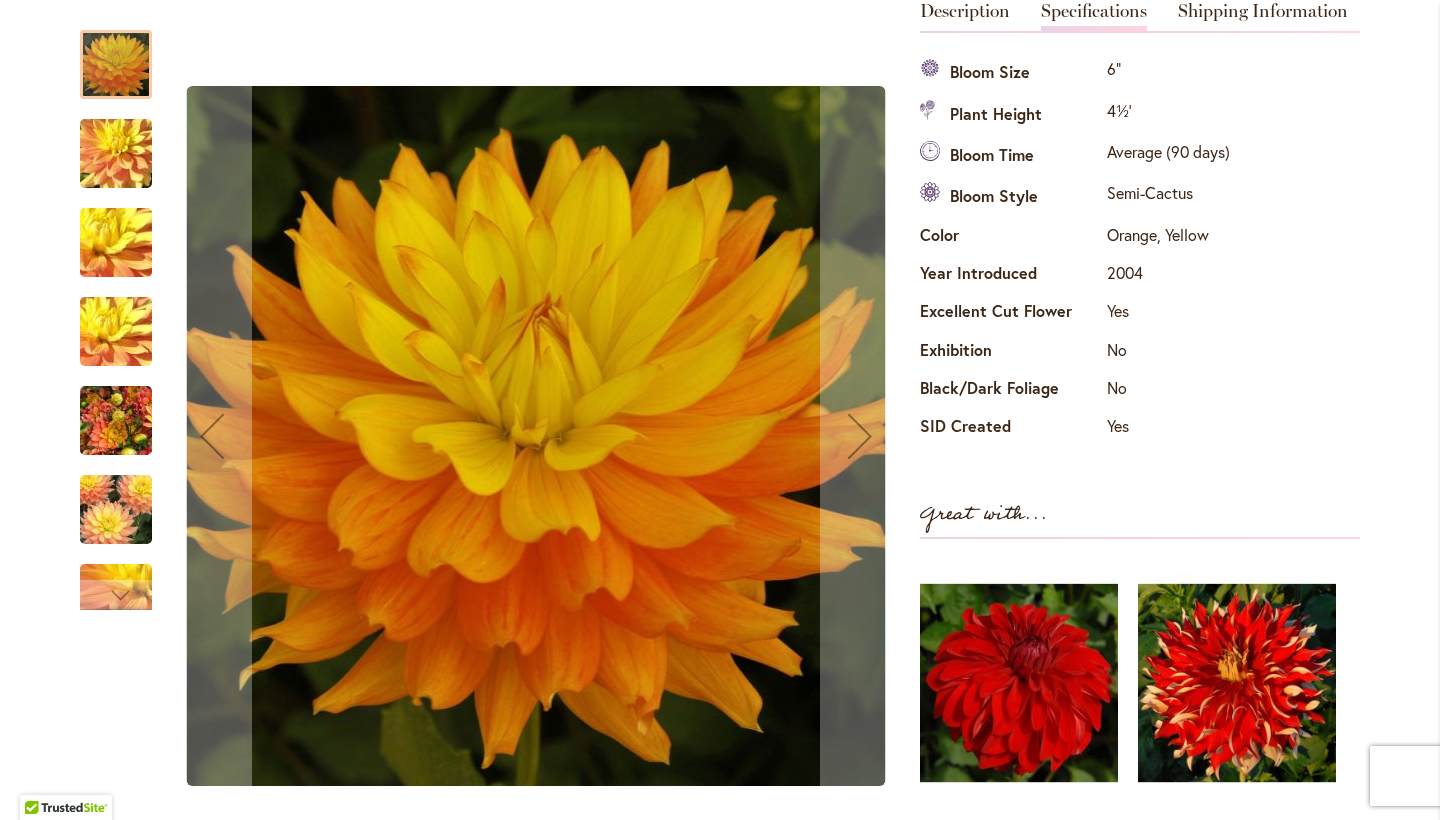 click at bounding box center (116, 154) 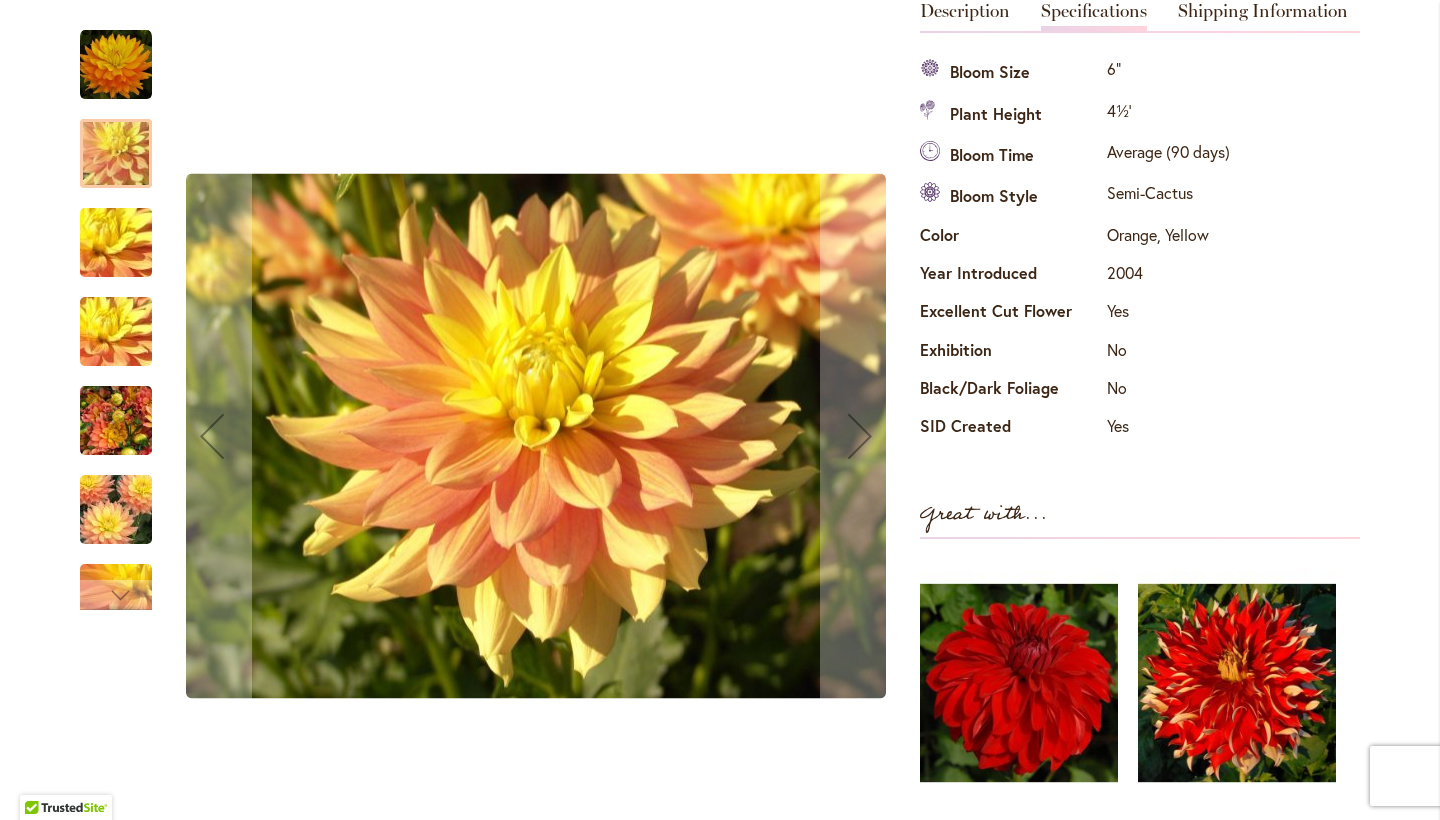 click at bounding box center [116, 243] 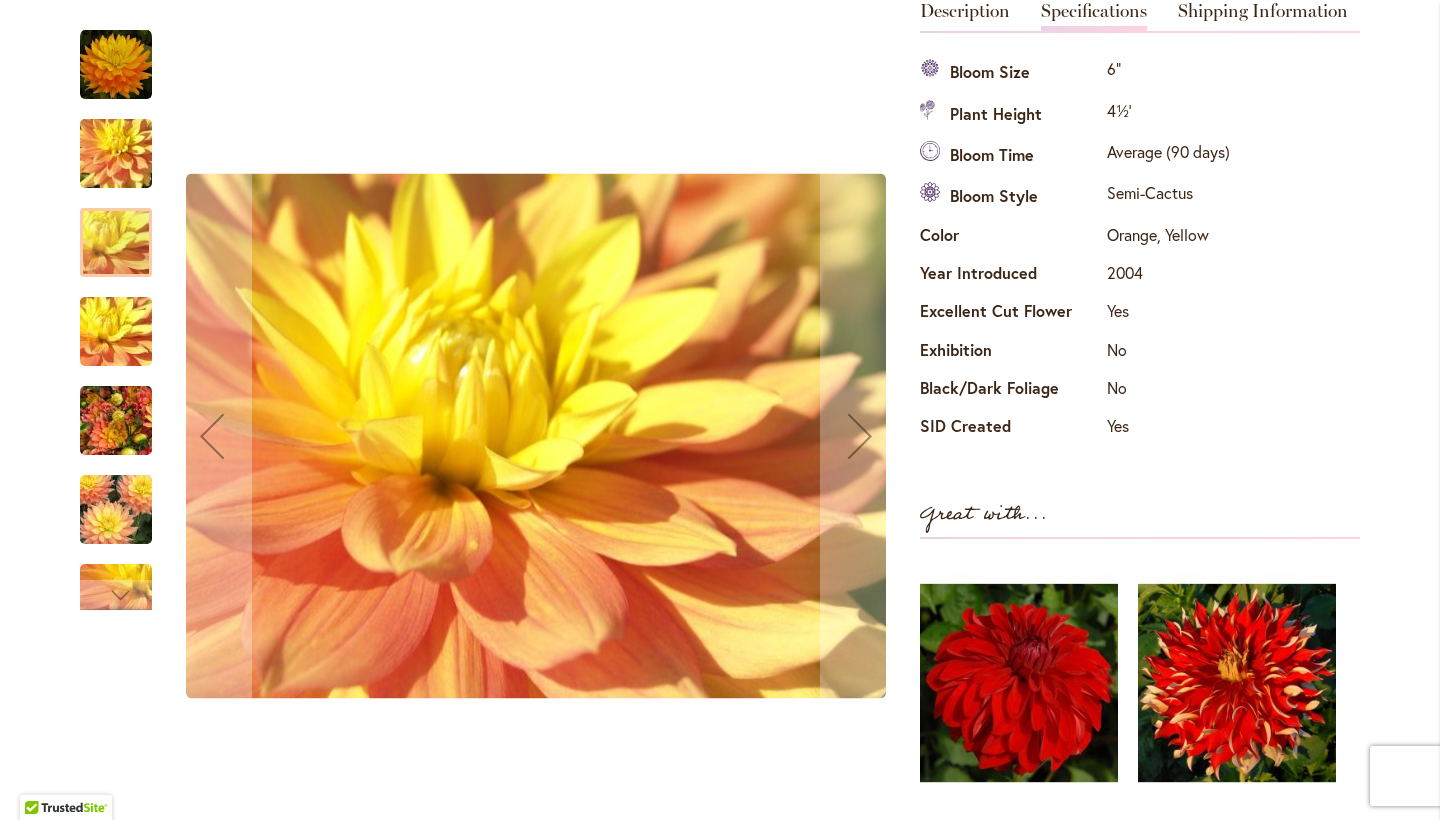 click at bounding box center (116, 332) 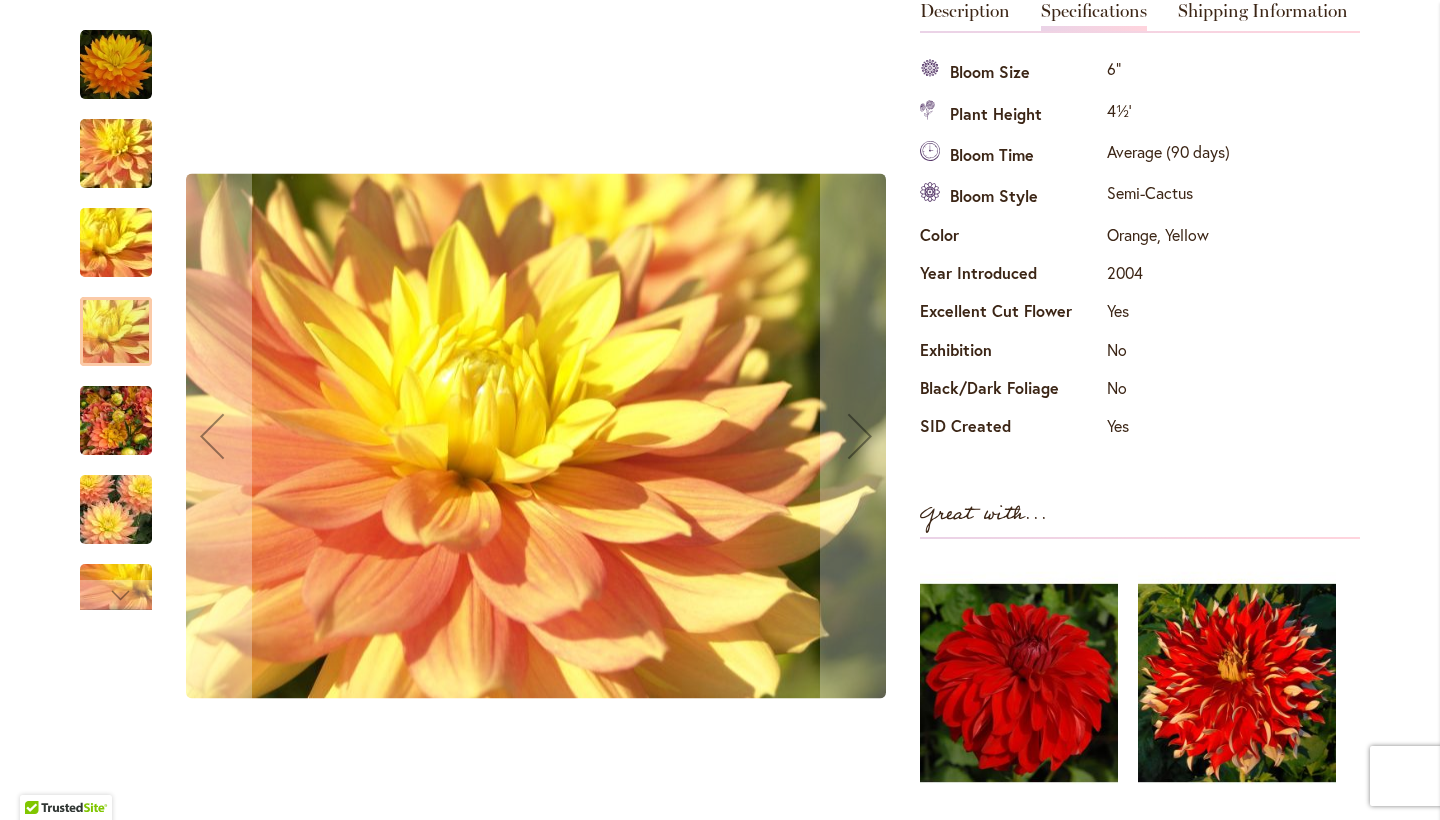 click at bounding box center [116, 421] 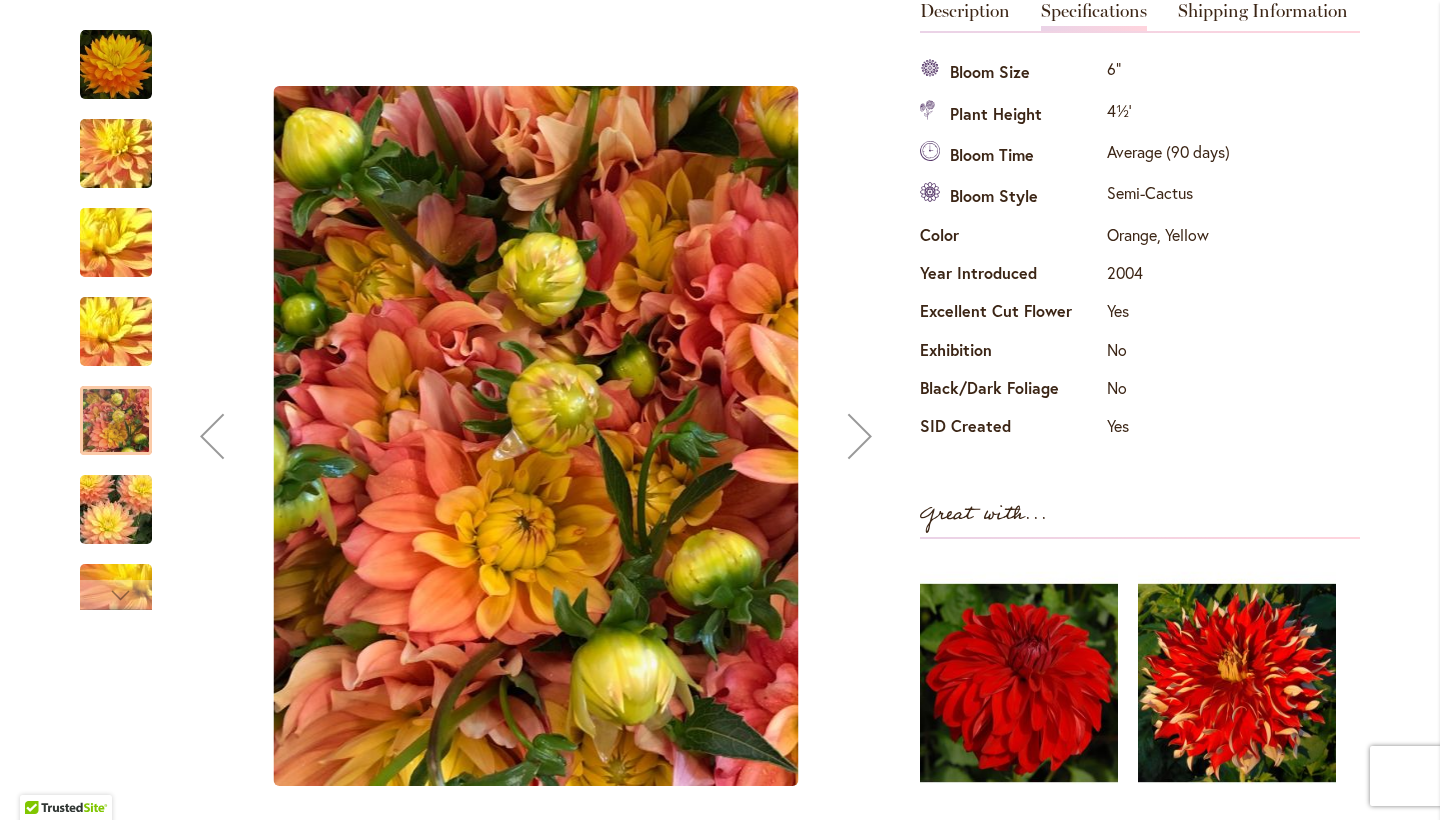 click at bounding box center [116, 510] 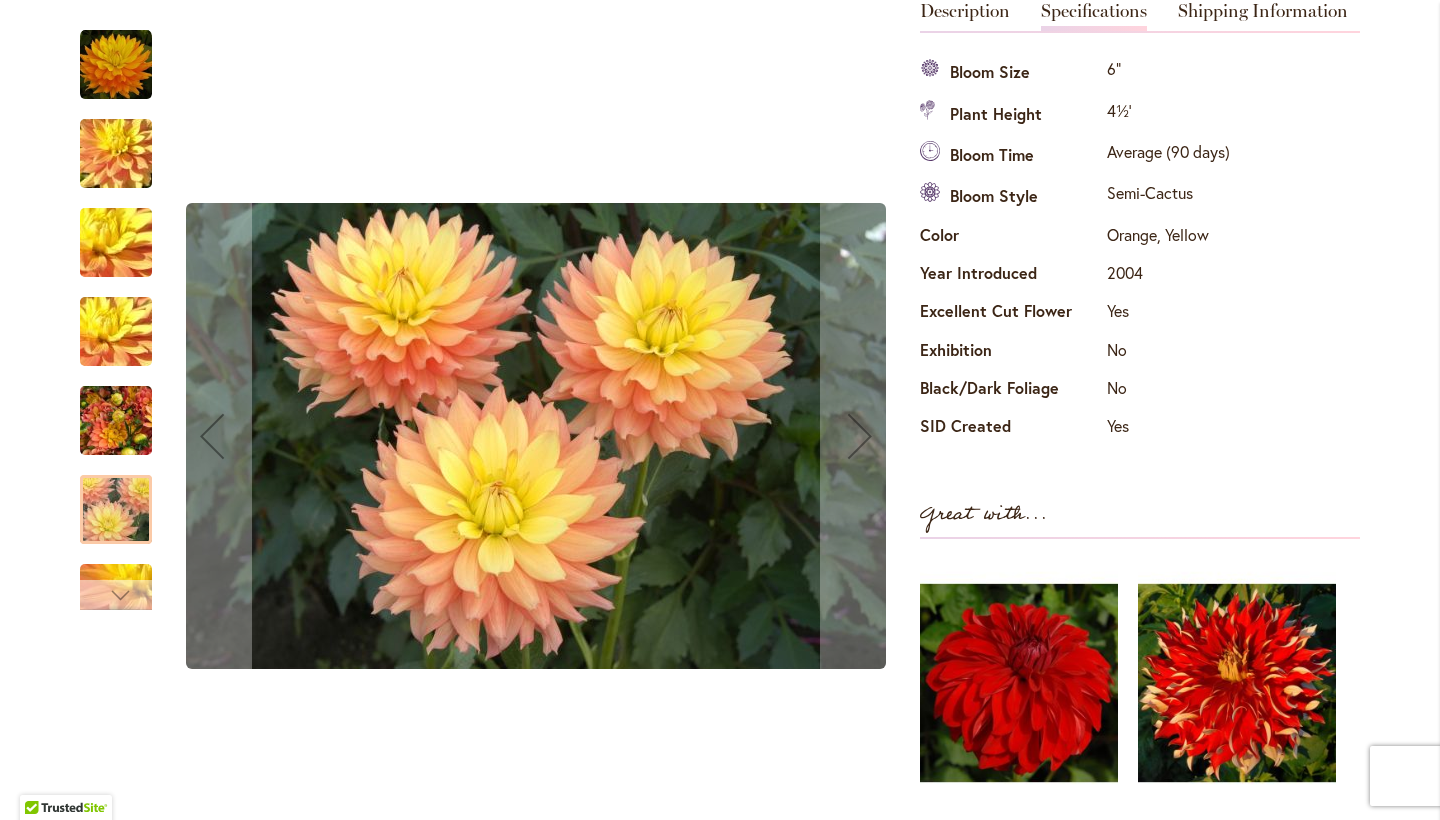 click at bounding box center [116, 595] 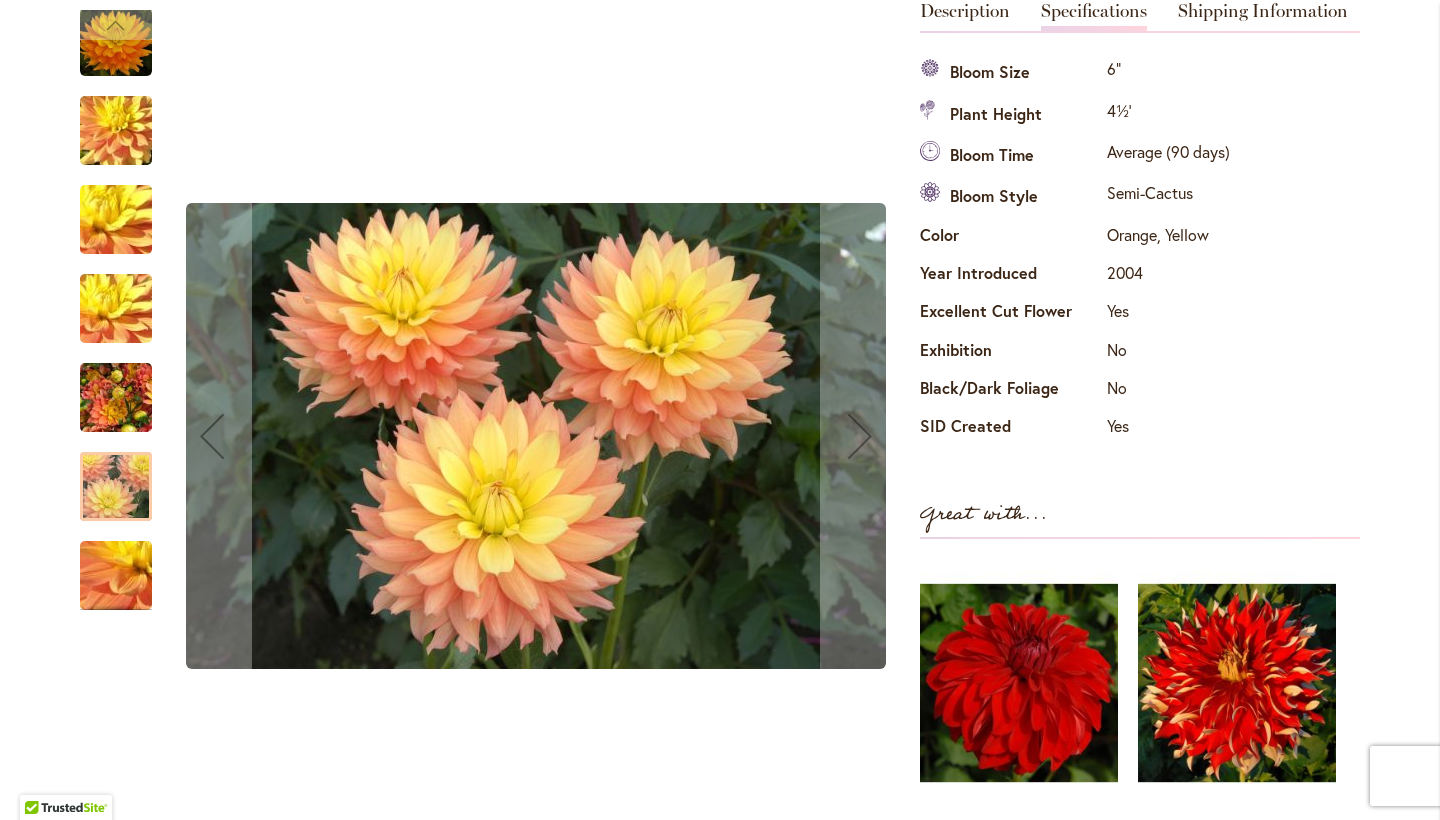 click at bounding box center (116, 576) 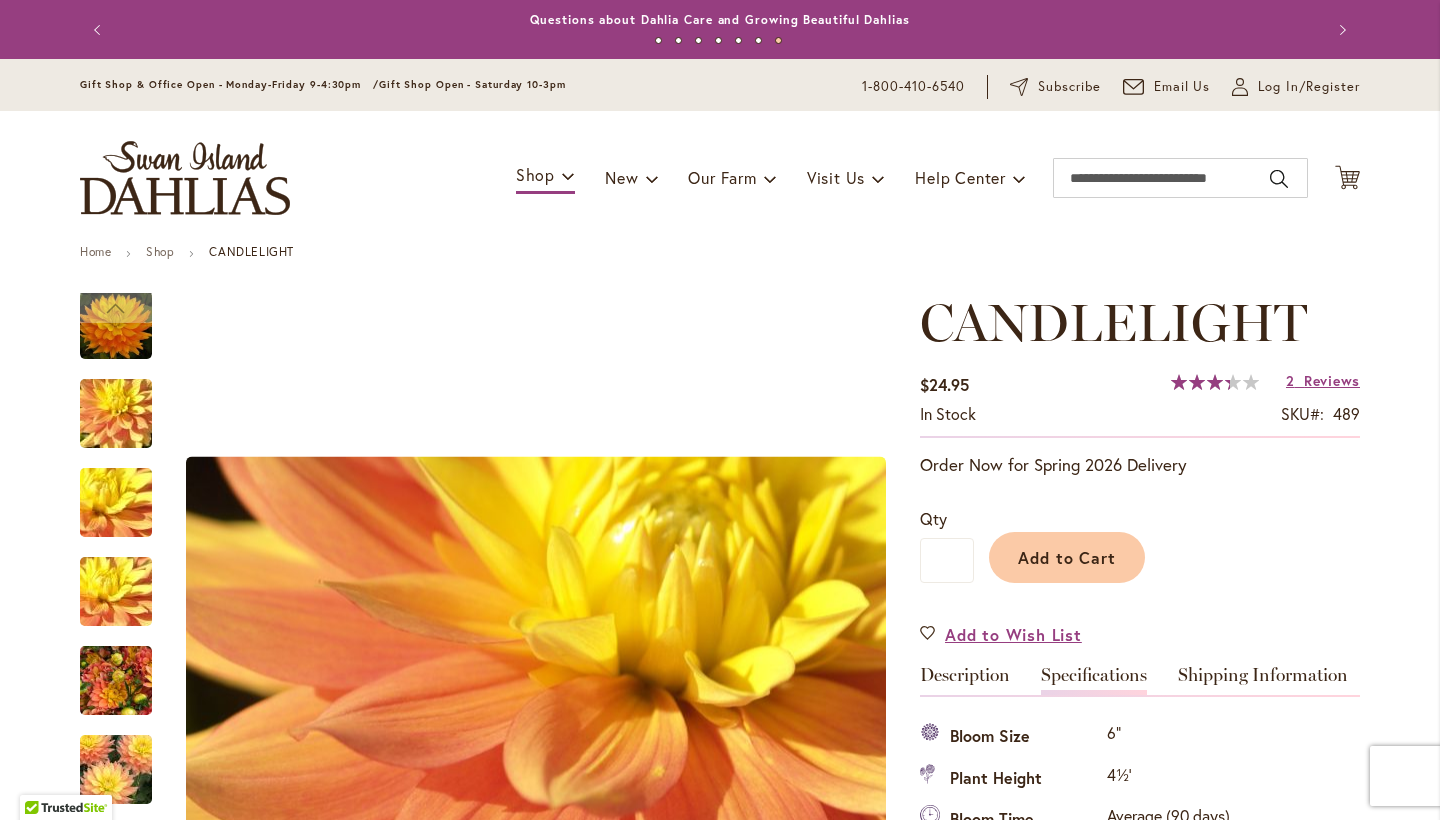 scroll, scrollTop: 0, scrollLeft: 0, axis: both 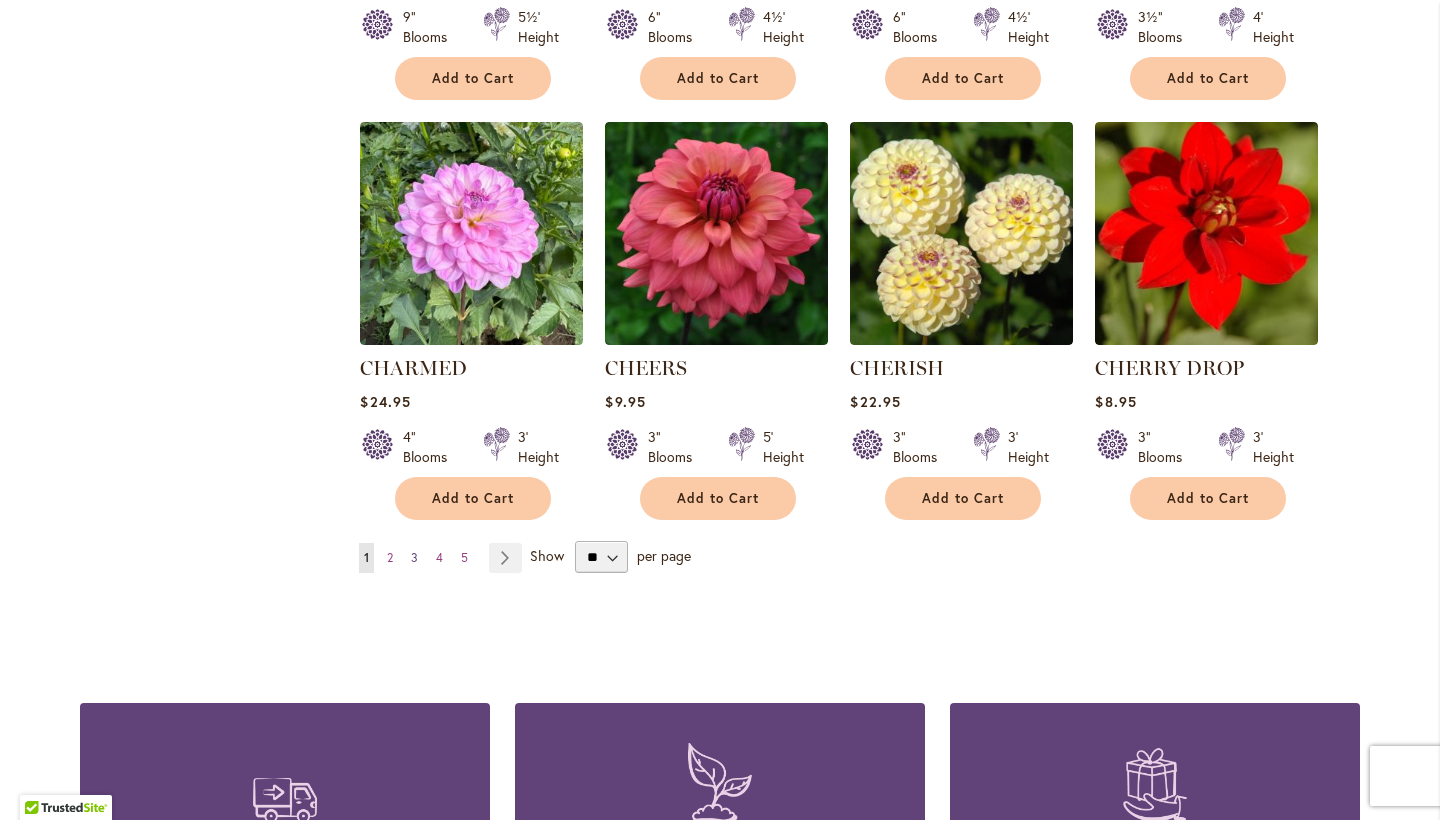 click on "3" at bounding box center (414, 557) 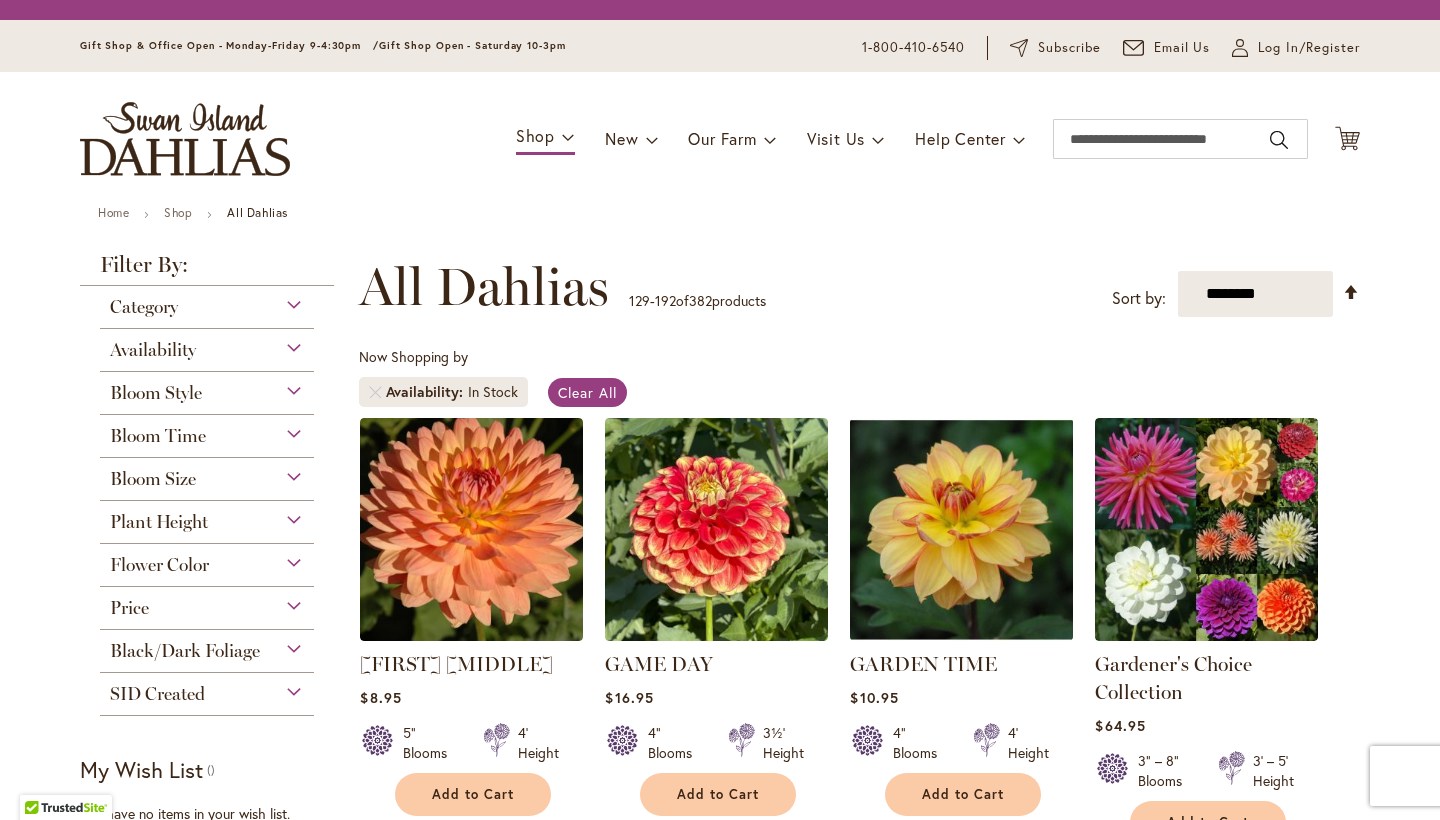 scroll, scrollTop: 0, scrollLeft: 0, axis: both 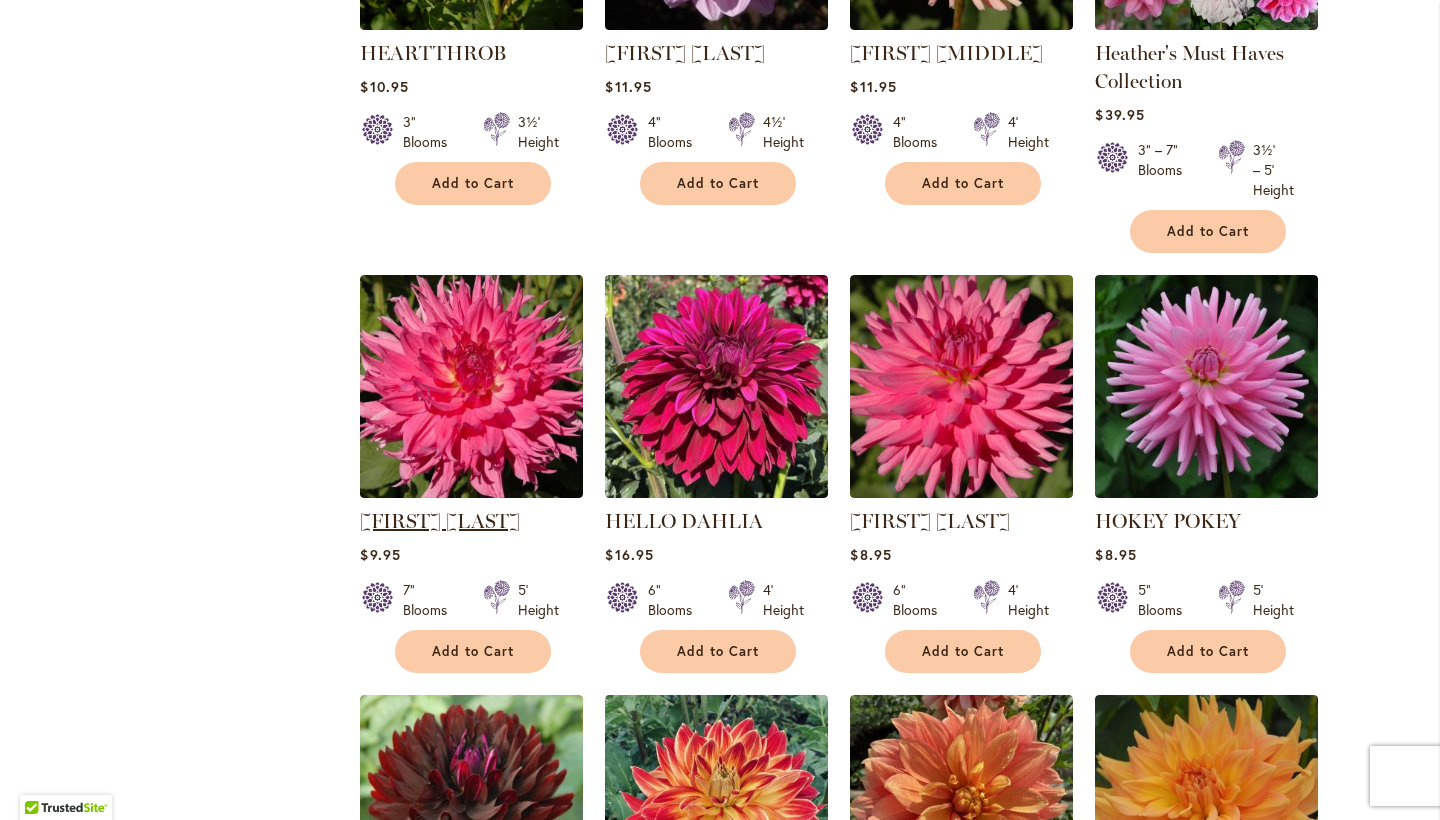 click on "[FIRST] [LAST]" at bounding box center (440, 521) 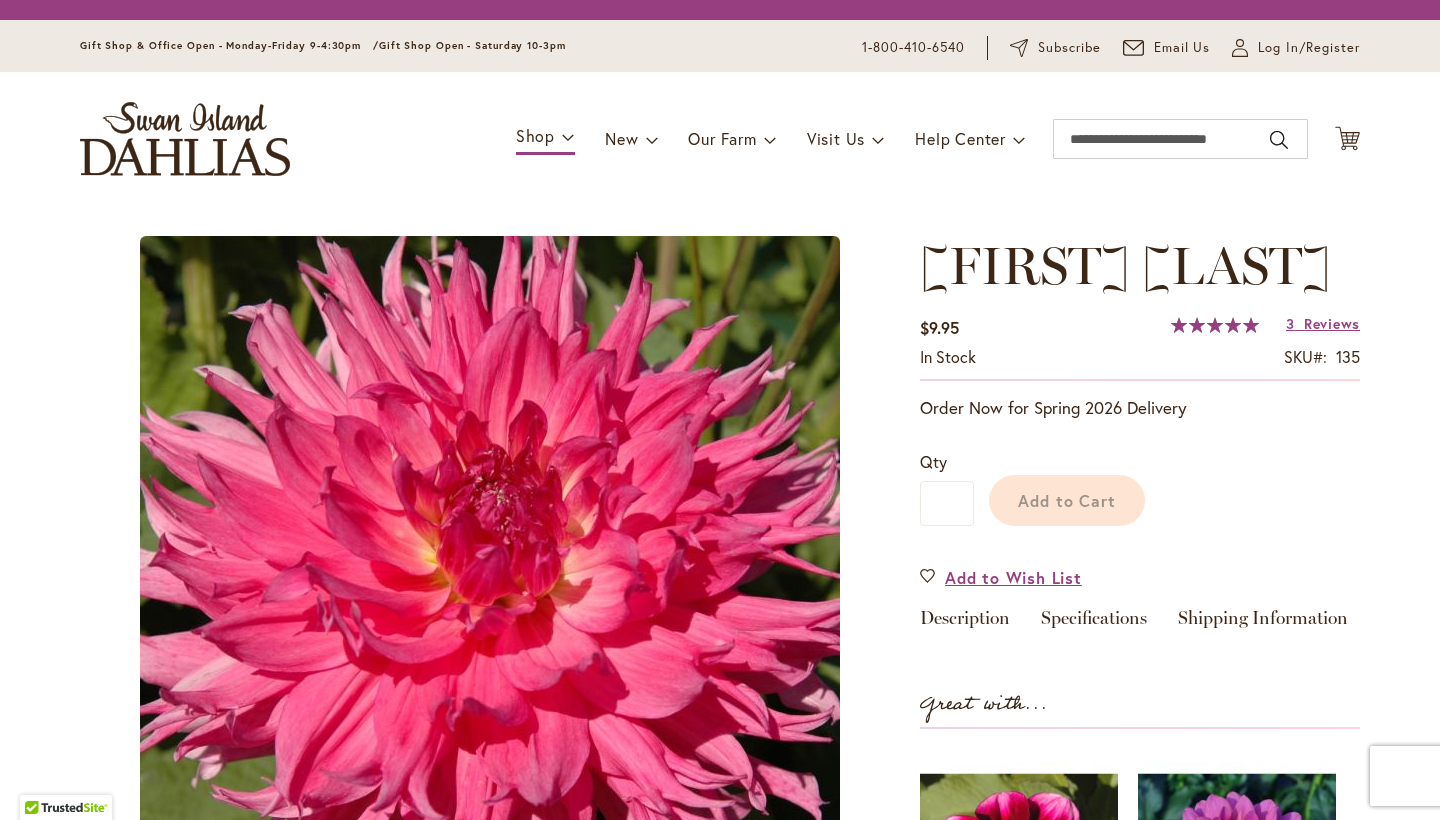 scroll, scrollTop: 0, scrollLeft: 0, axis: both 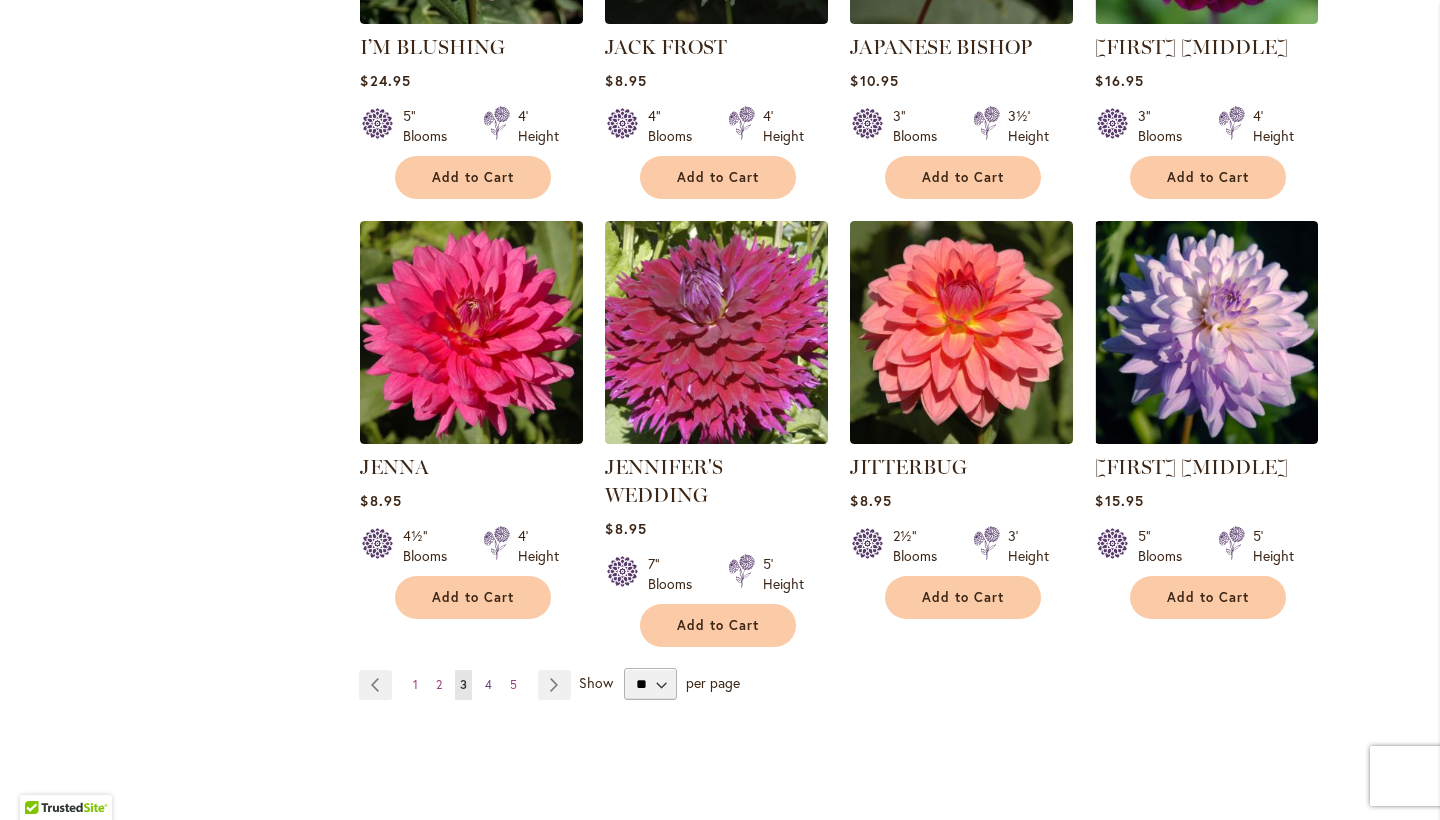 click on "4" at bounding box center [488, 684] 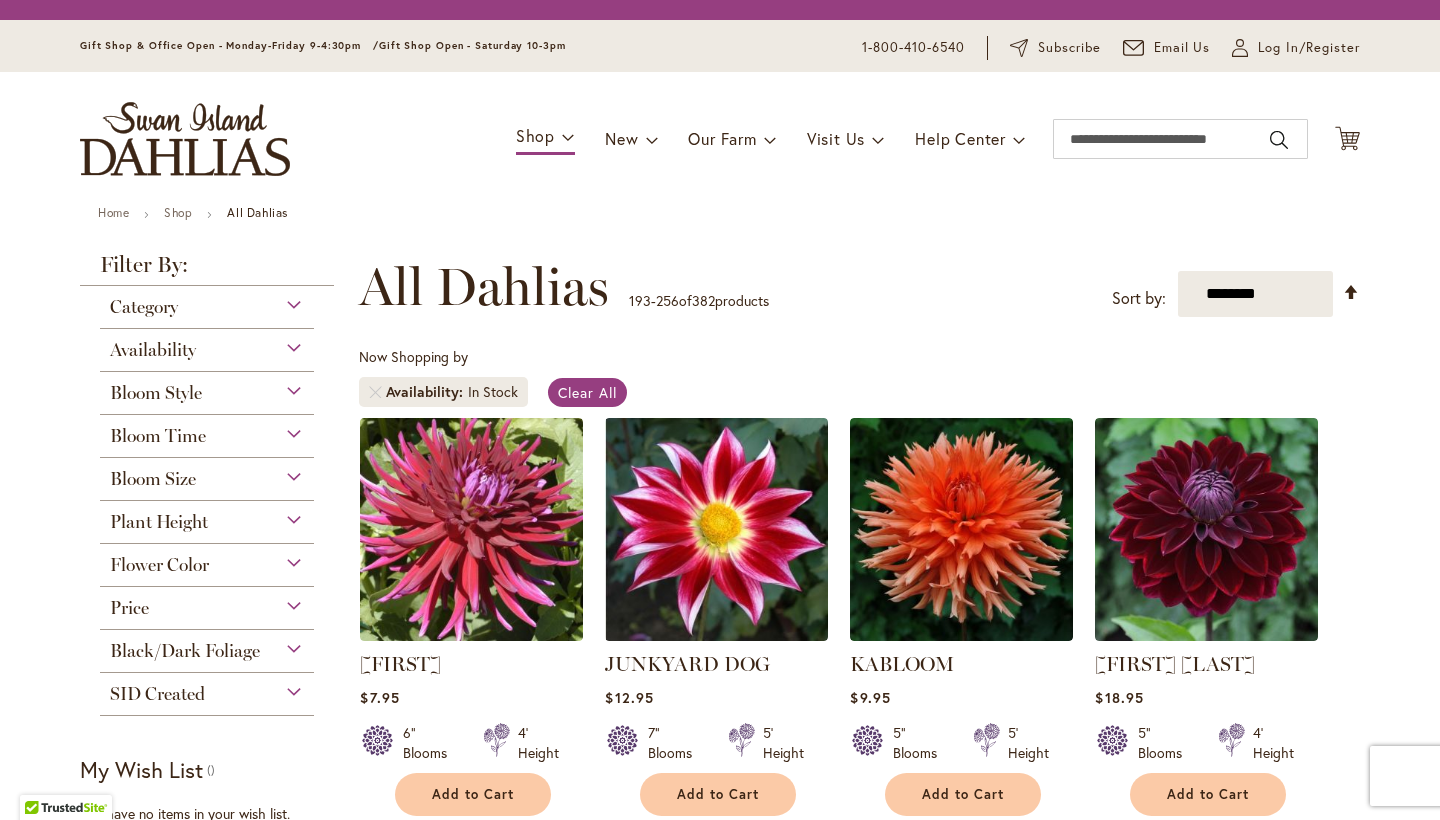 scroll, scrollTop: 0, scrollLeft: 0, axis: both 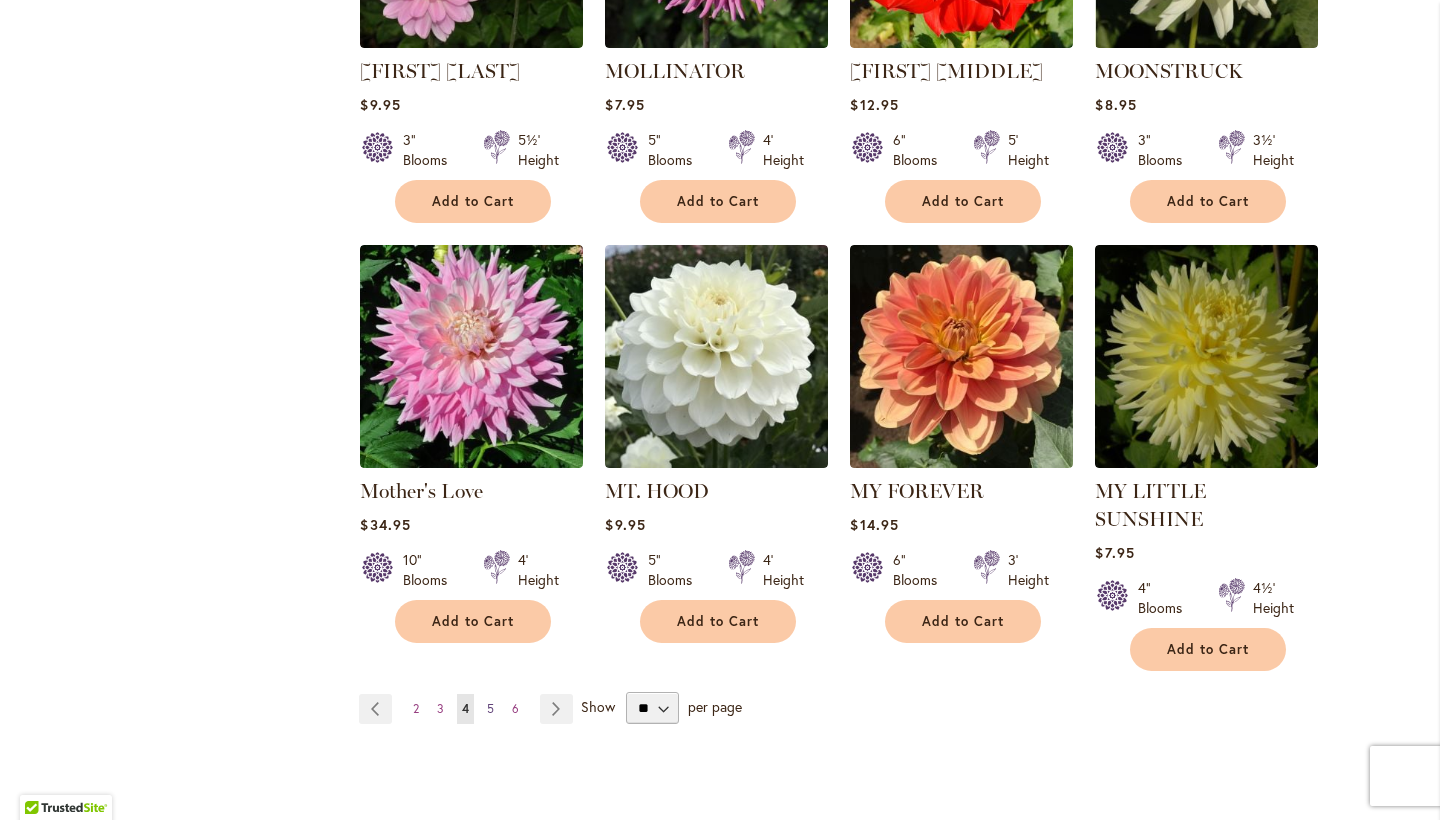 click on "5" at bounding box center [490, 708] 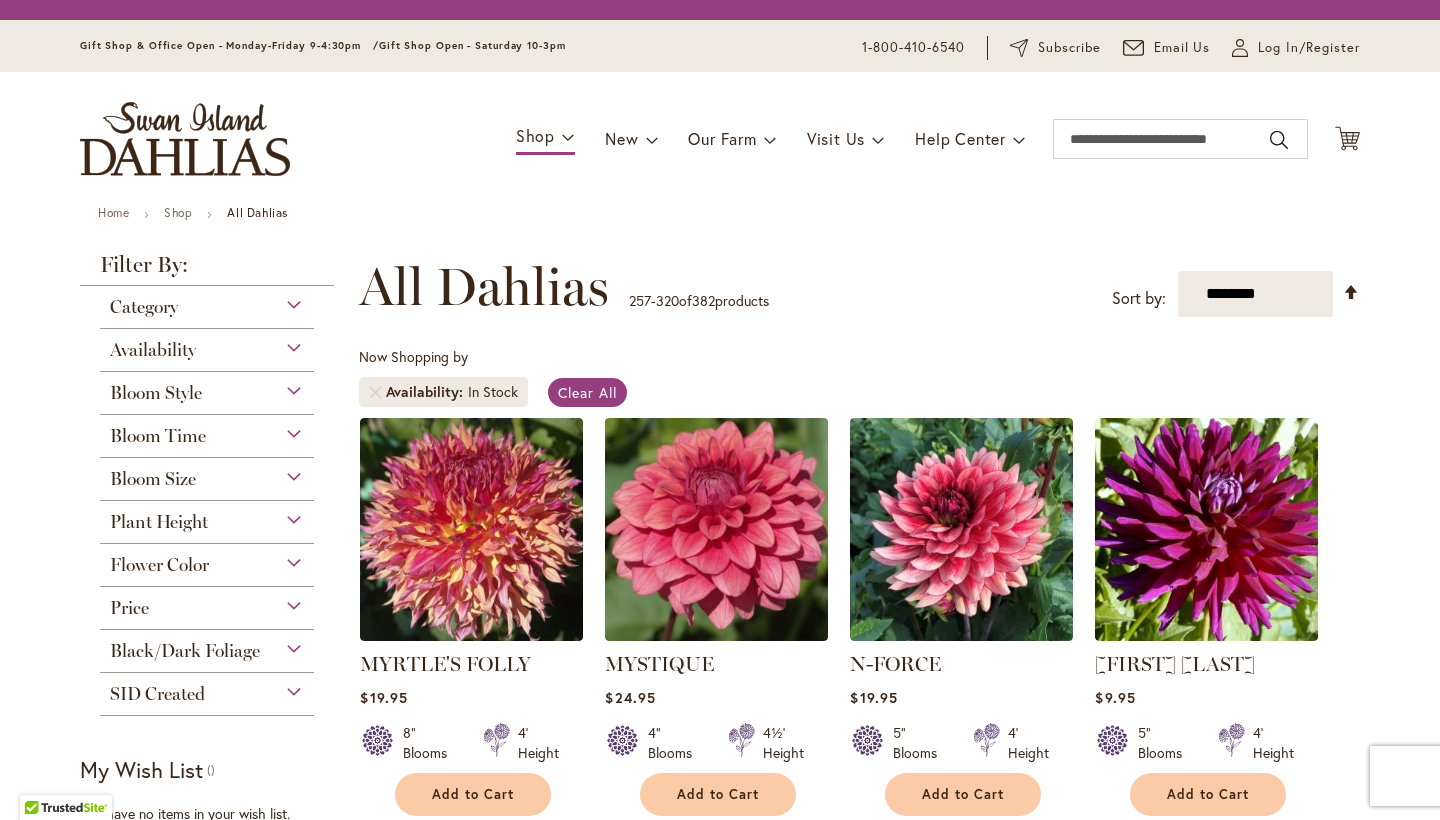 scroll, scrollTop: 0, scrollLeft: 0, axis: both 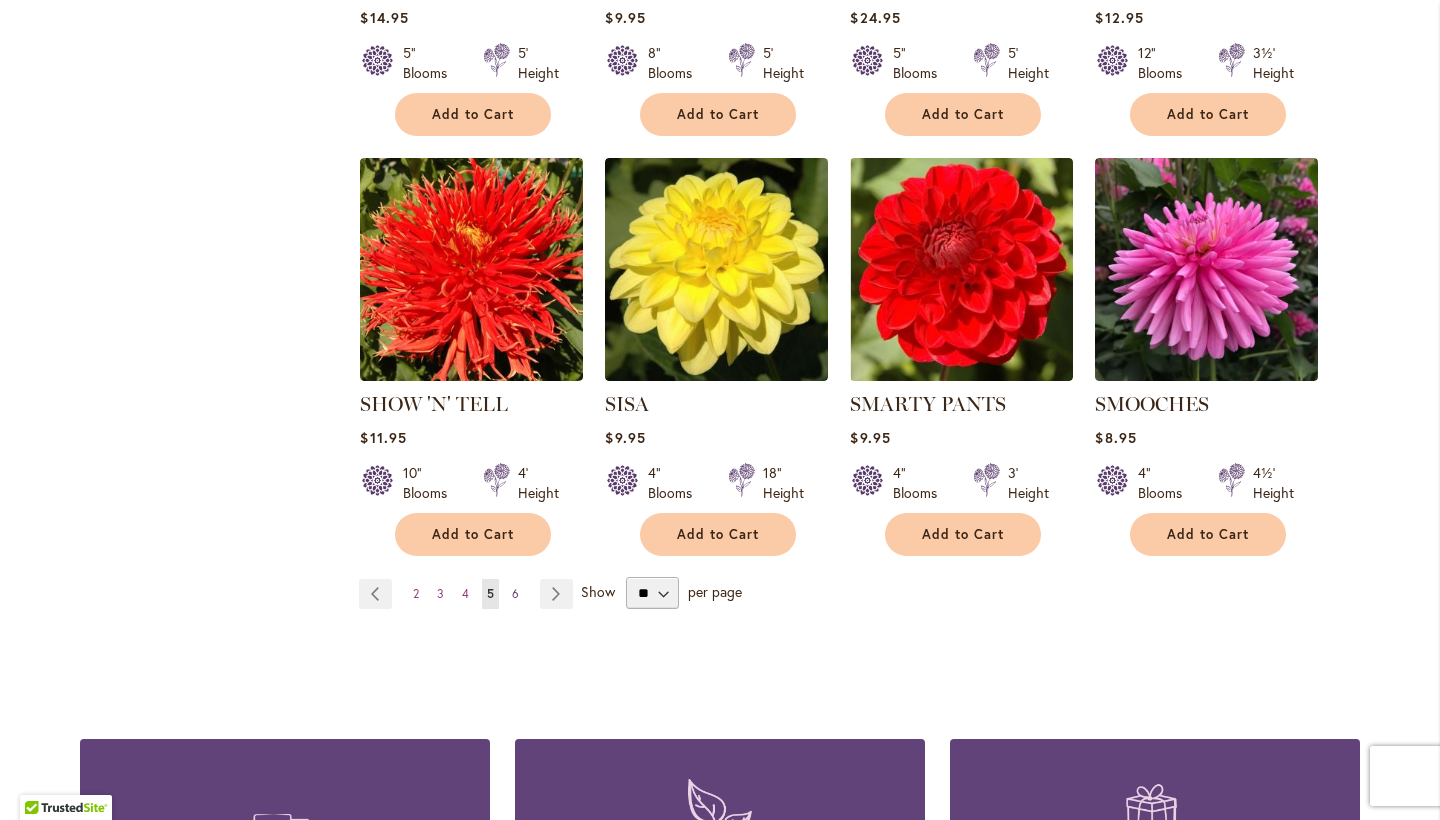 click on "Page
6" at bounding box center [515, 594] 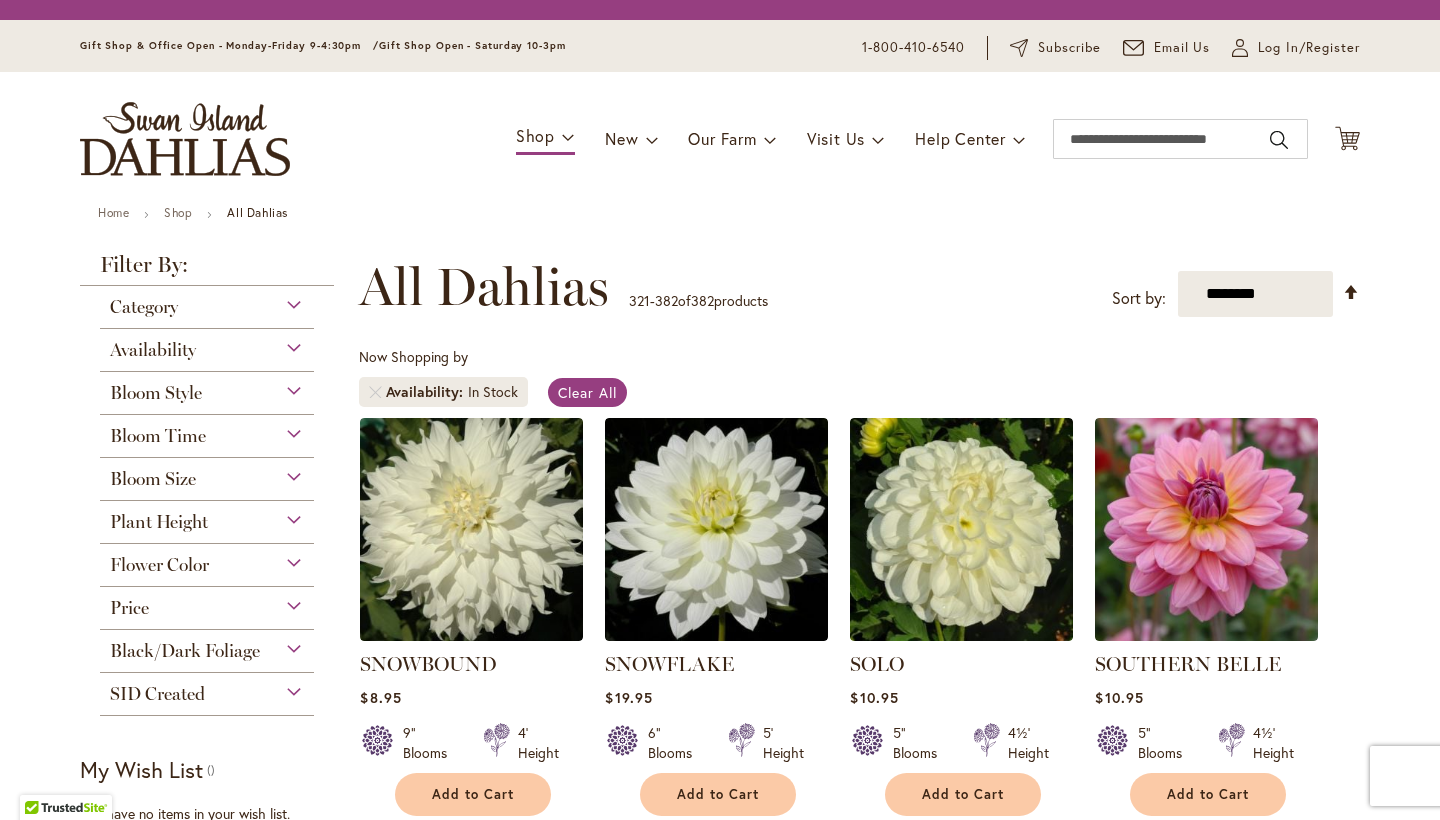 scroll, scrollTop: 0, scrollLeft: 0, axis: both 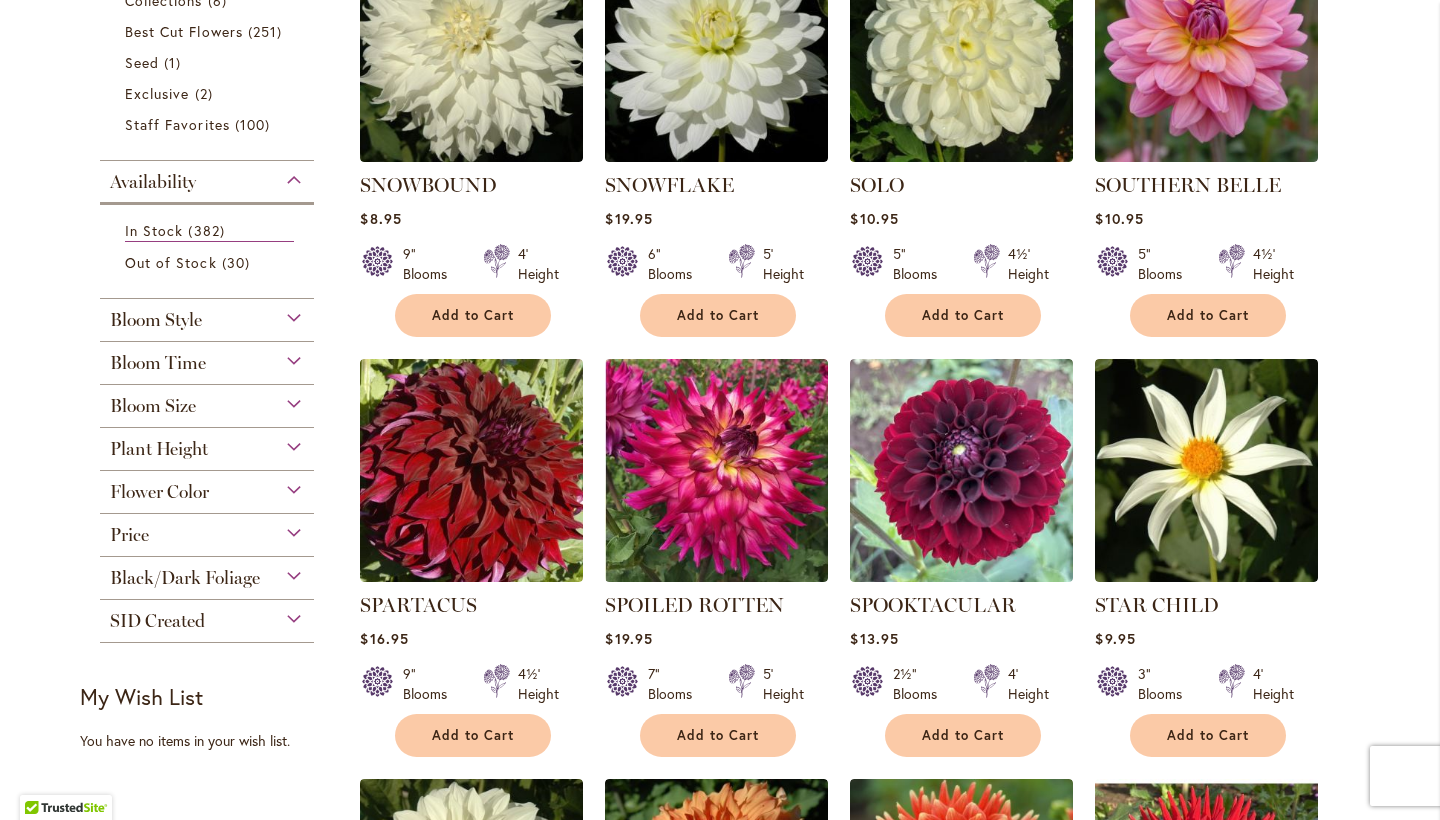 click on "Bloom Size" at bounding box center [153, 406] 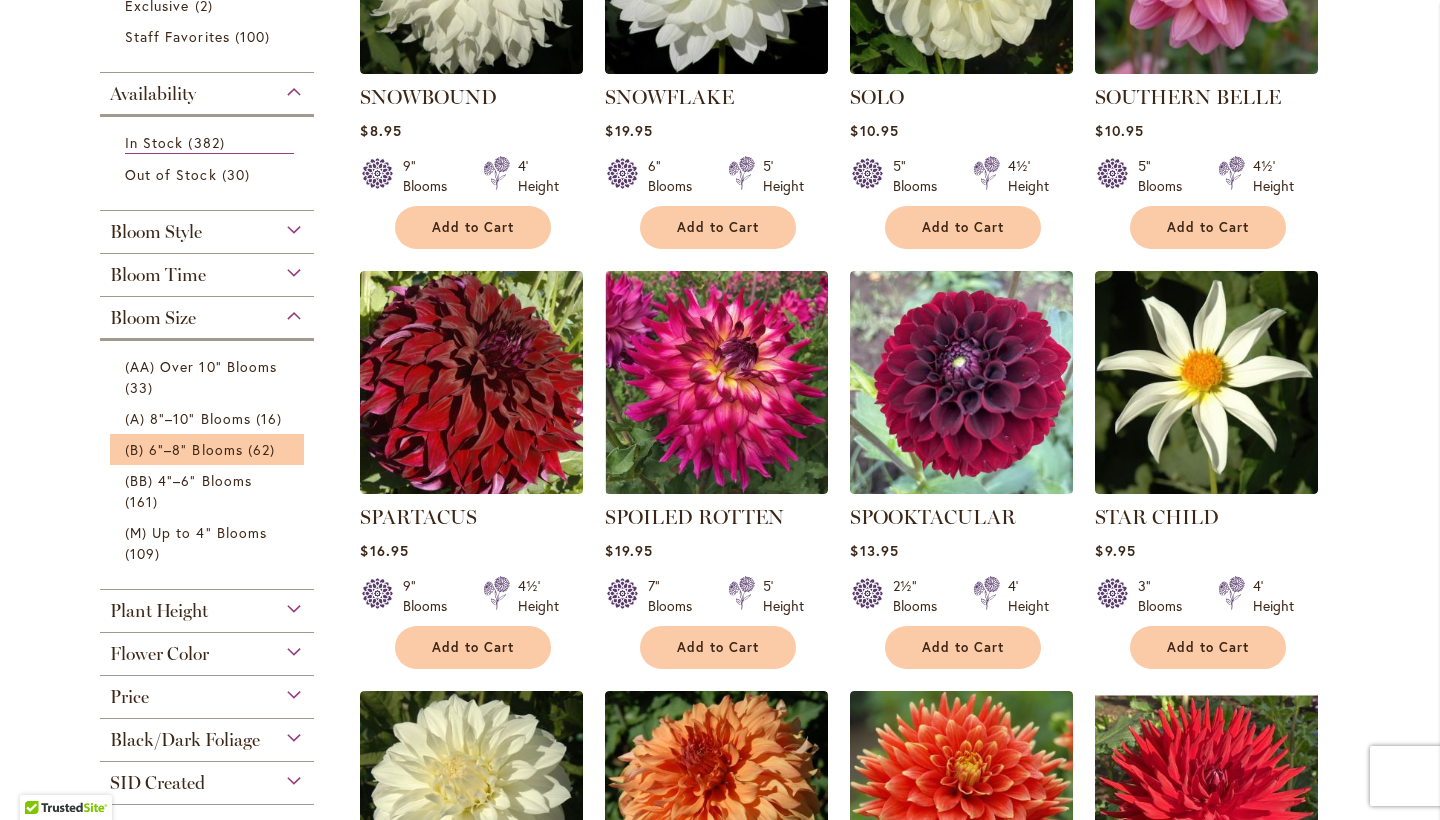 scroll, scrollTop: 617, scrollLeft: 0, axis: vertical 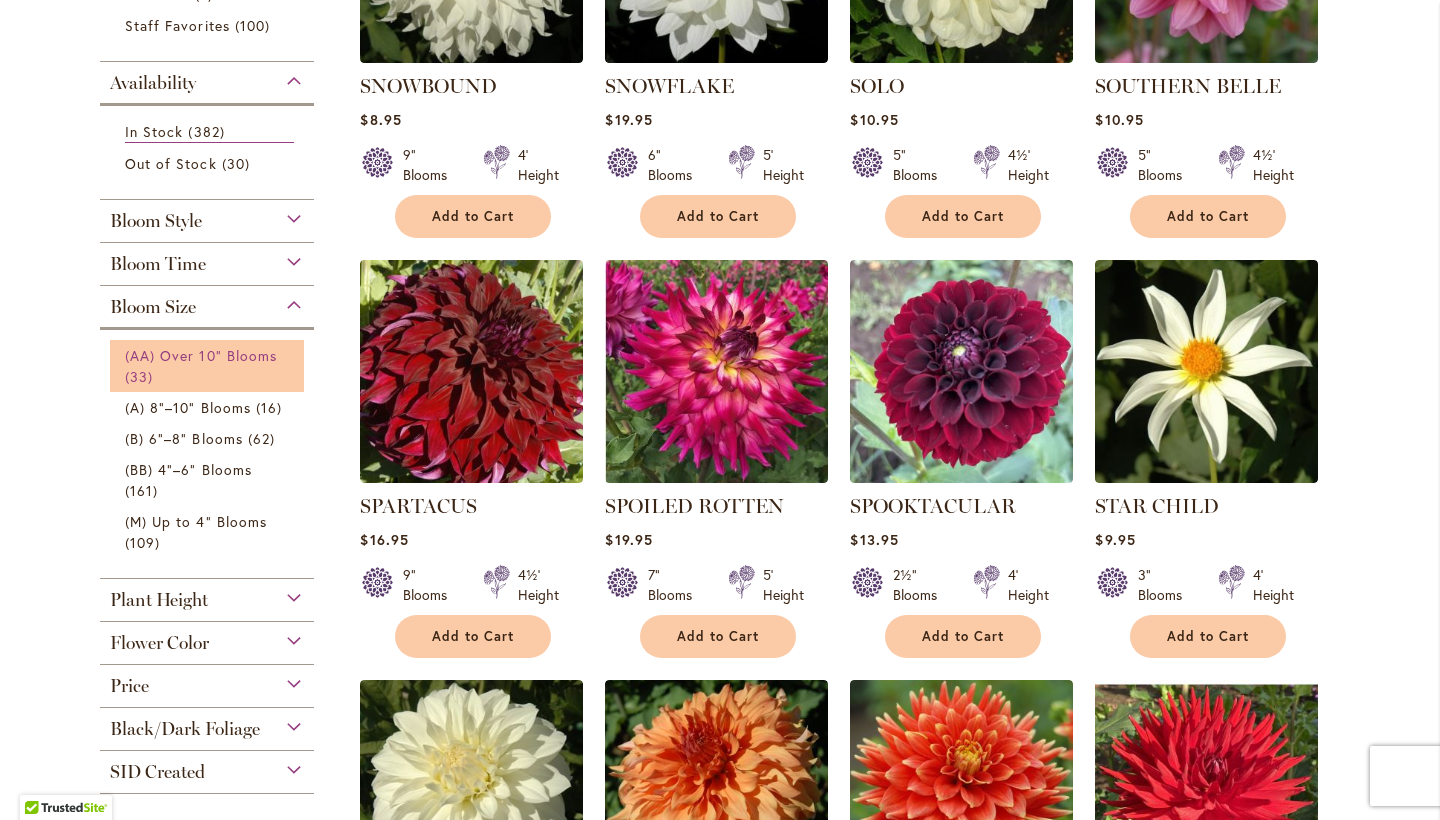 click on "(AA) Over 10" Blooms" at bounding box center [201, 355] 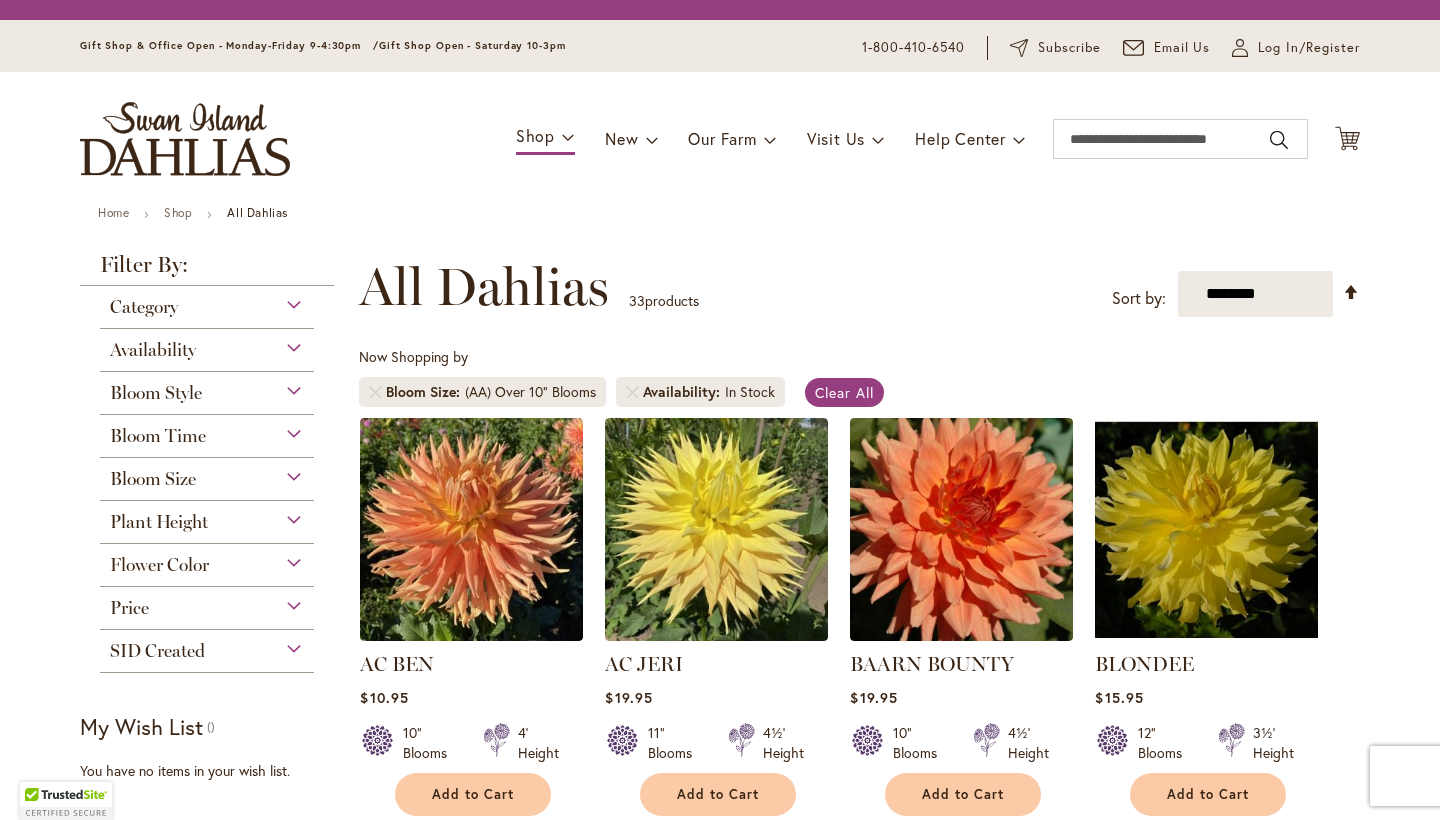 scroll, scrollTop: 0, scrollLeft: 0, axis: both 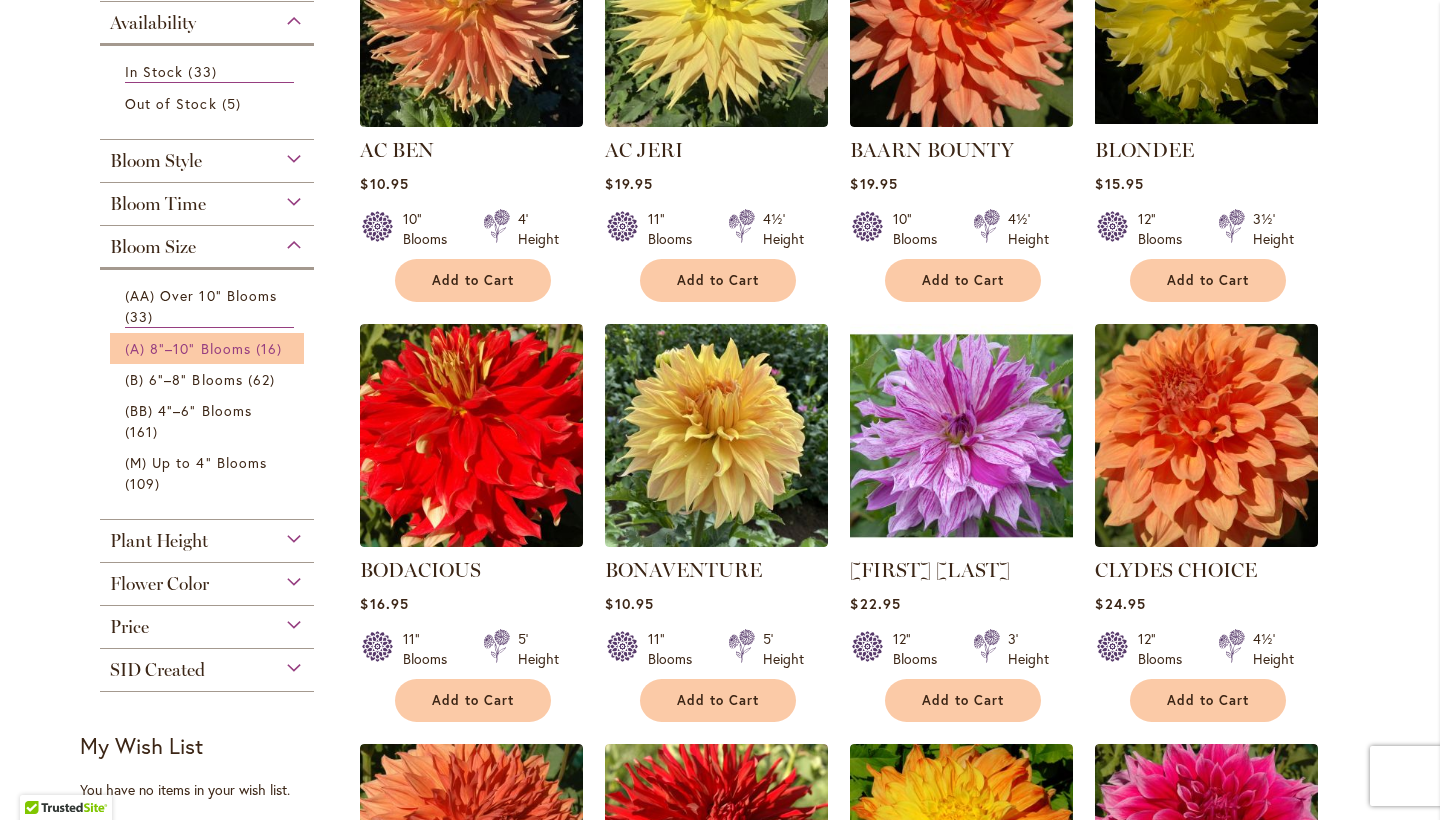 click on "(A) 8"–10" Blooms" at bounding box center (188, 348) 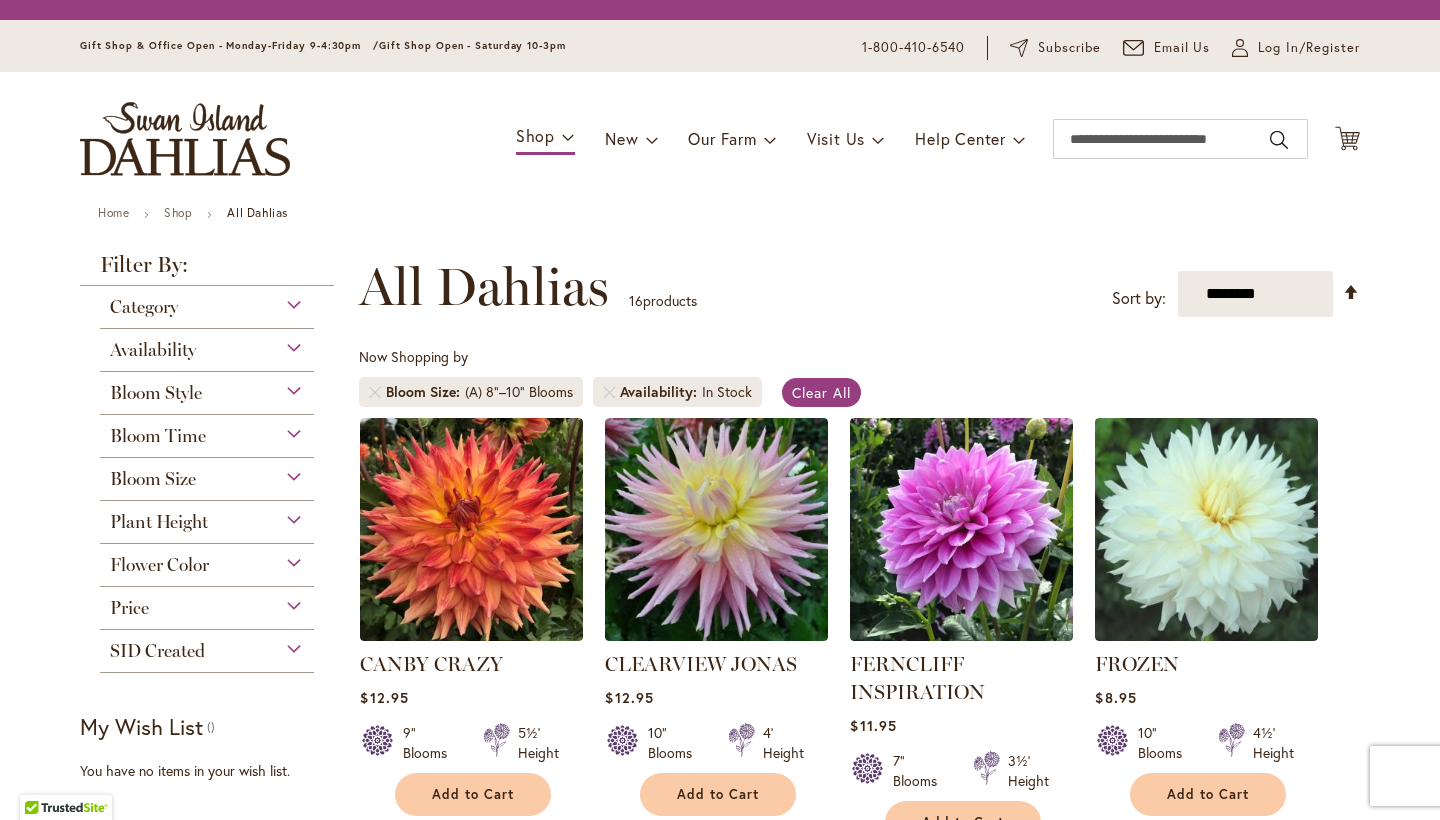 scroll, scrollTop: 0, scrollLeft: 0, axis: both 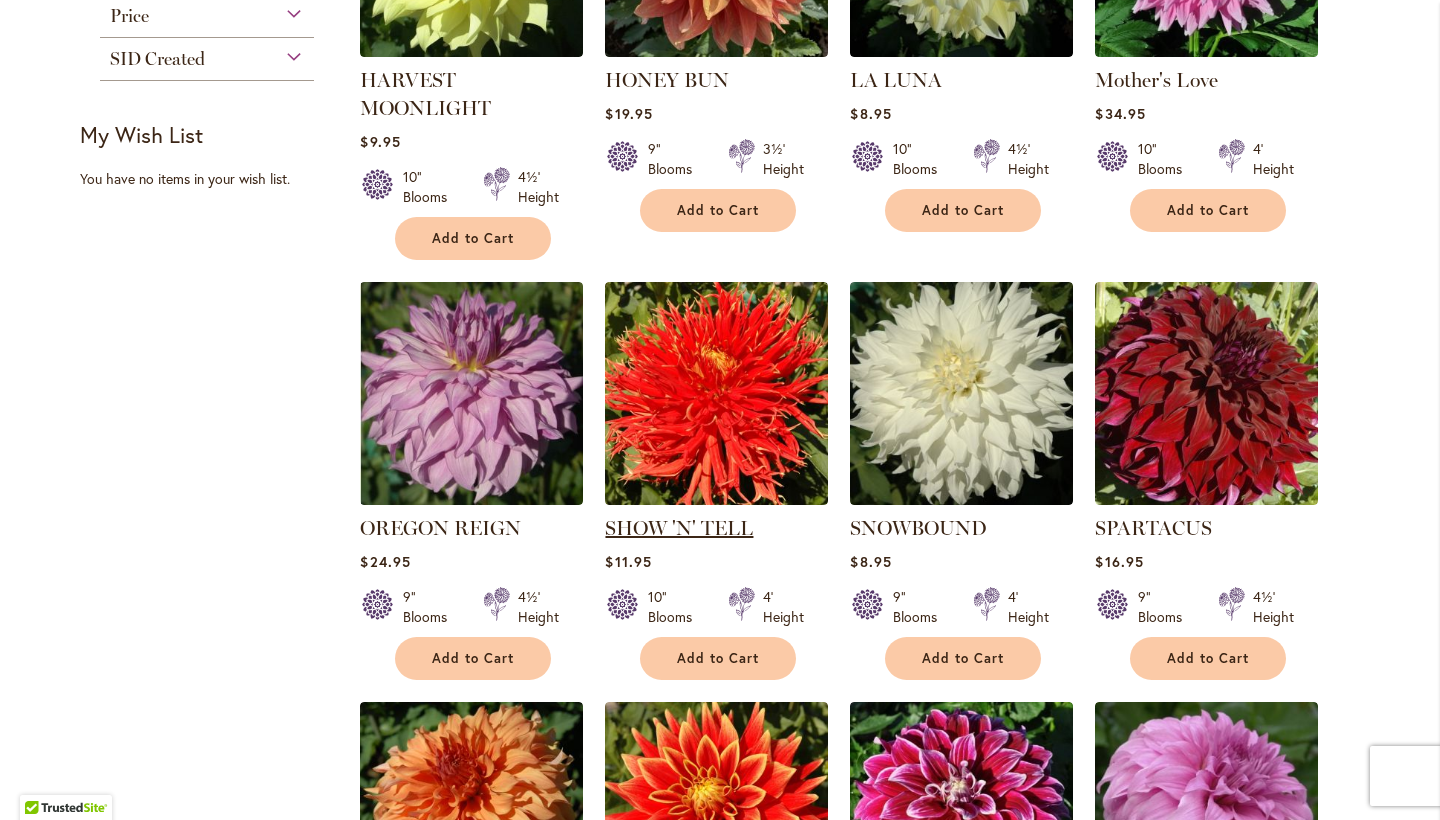 click on "SHOW 'N' TELL" at bounding box center [679, 528] 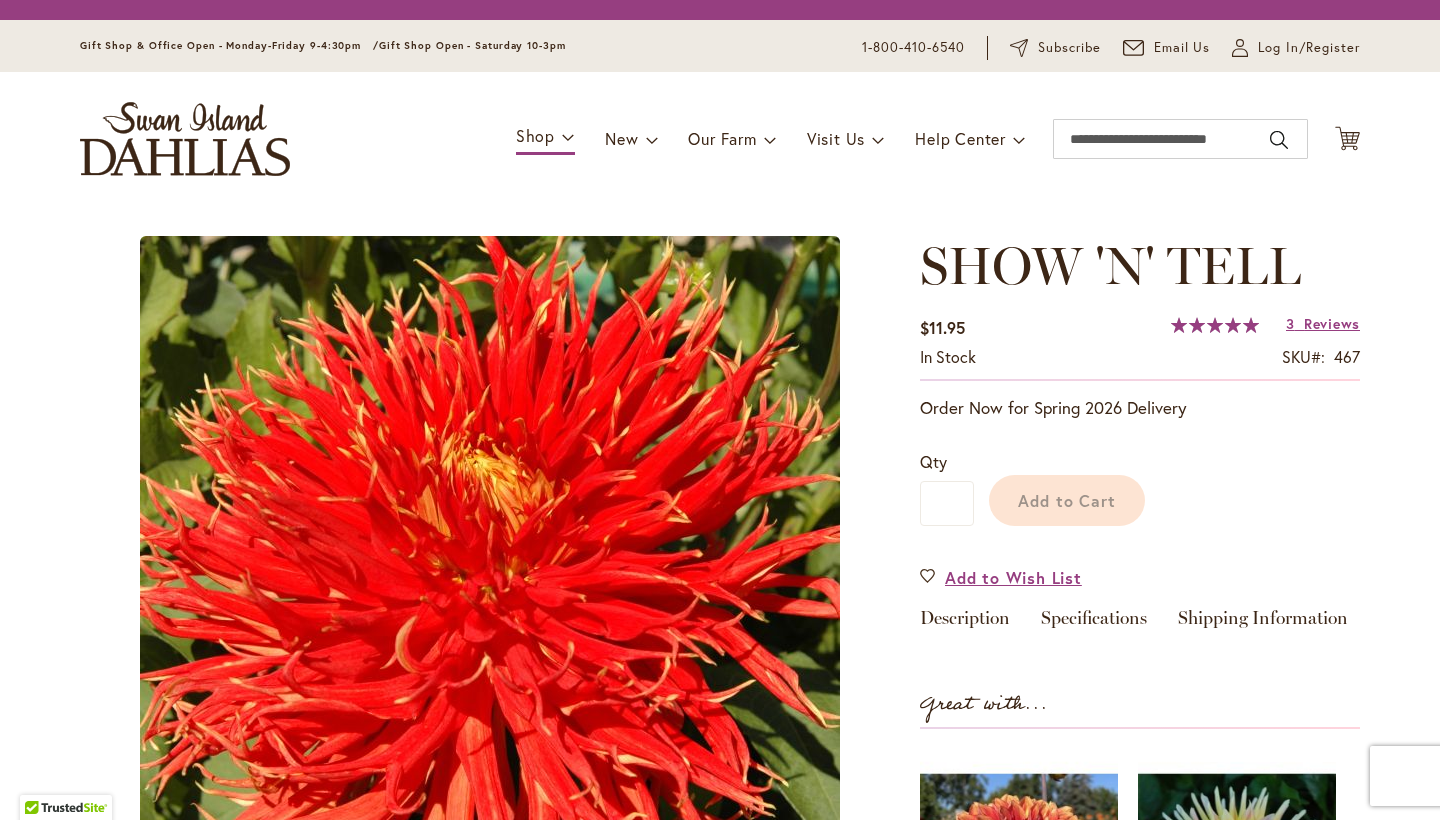 scroll, scrollTop: 0, scrollLeft: 0, axis: both 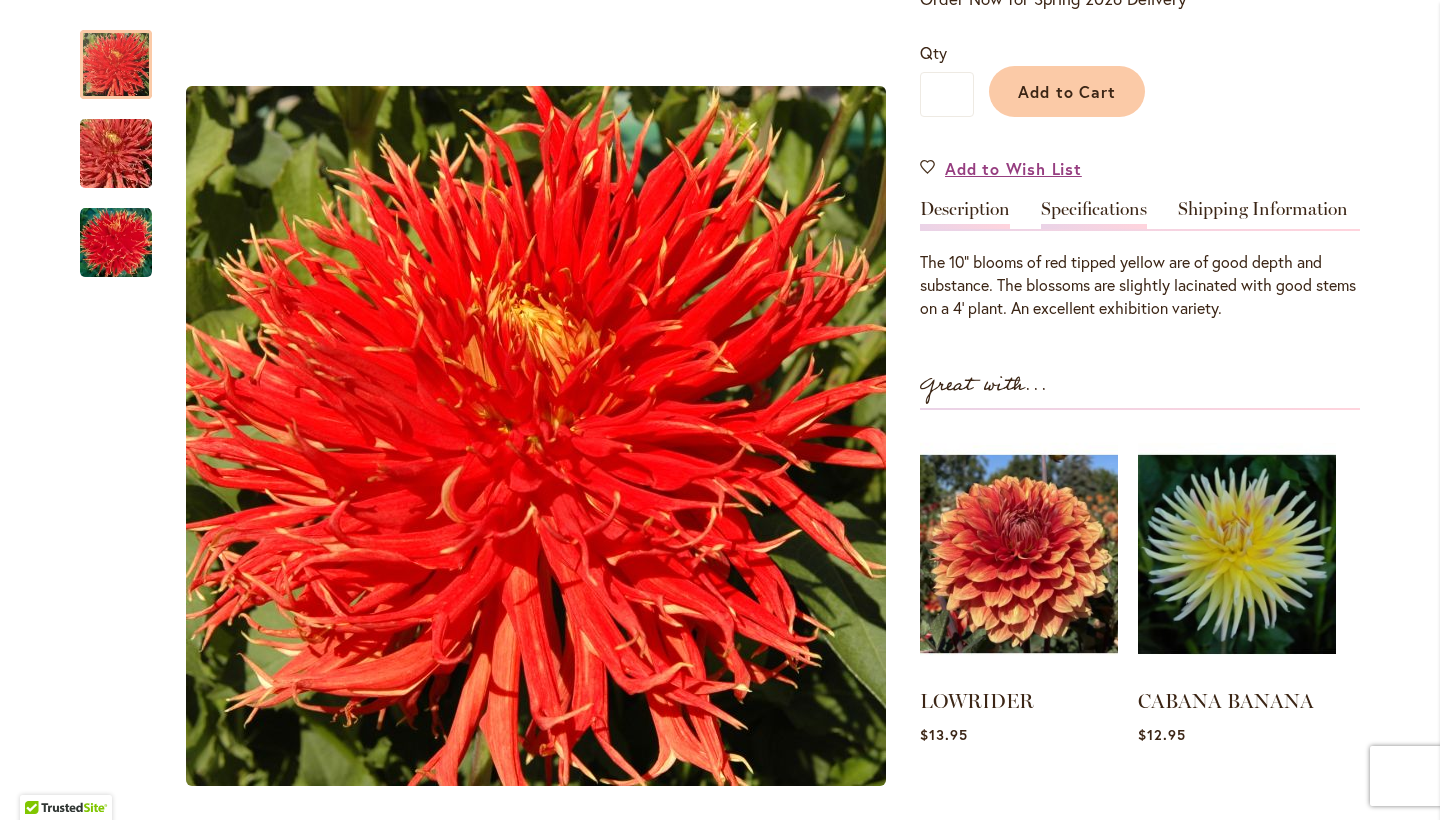 click on "Specifications" at bounding box center (1094, 214) 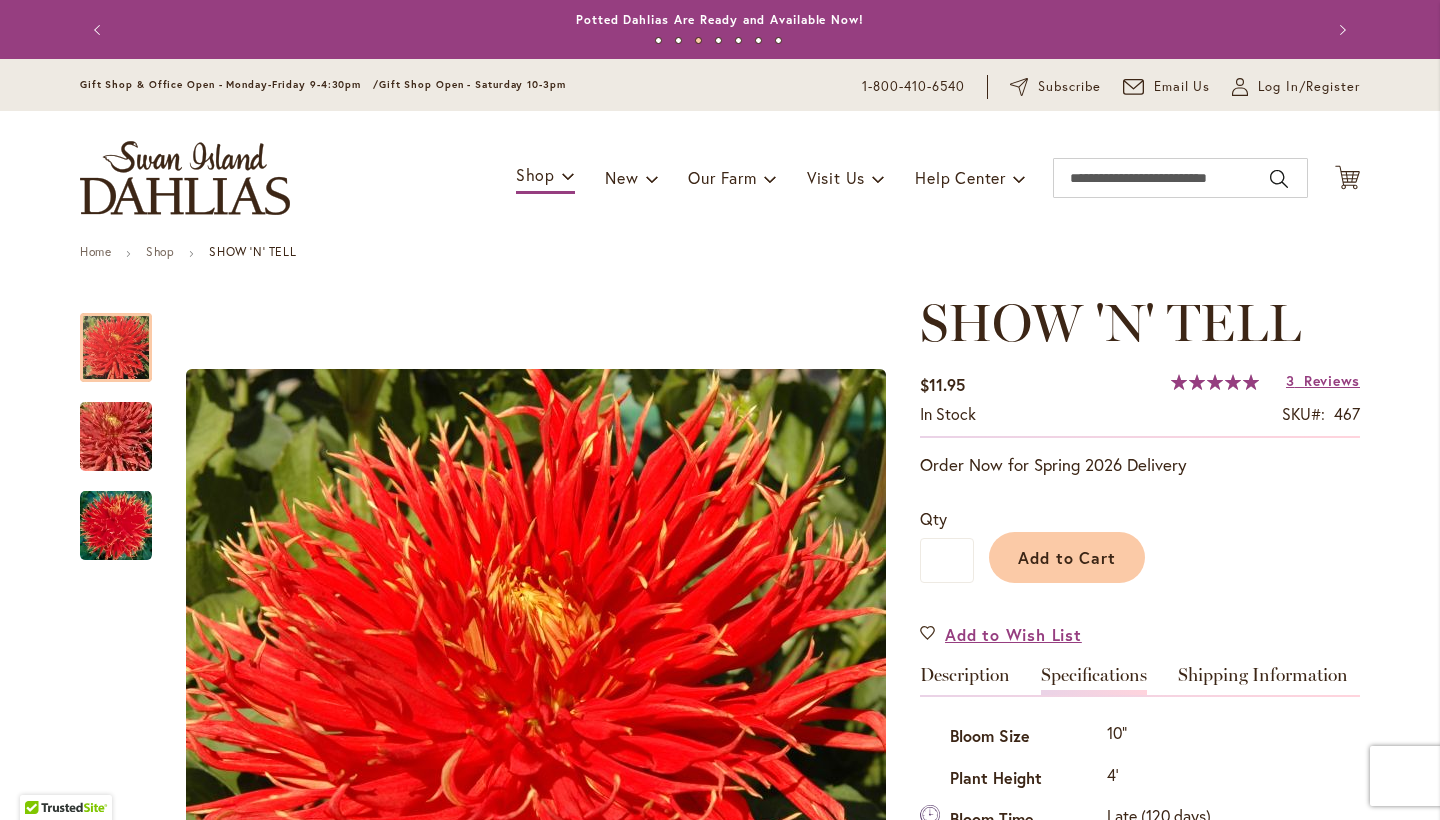 scroll, scrollTop: 0, scrollLeft: 0, axis: both 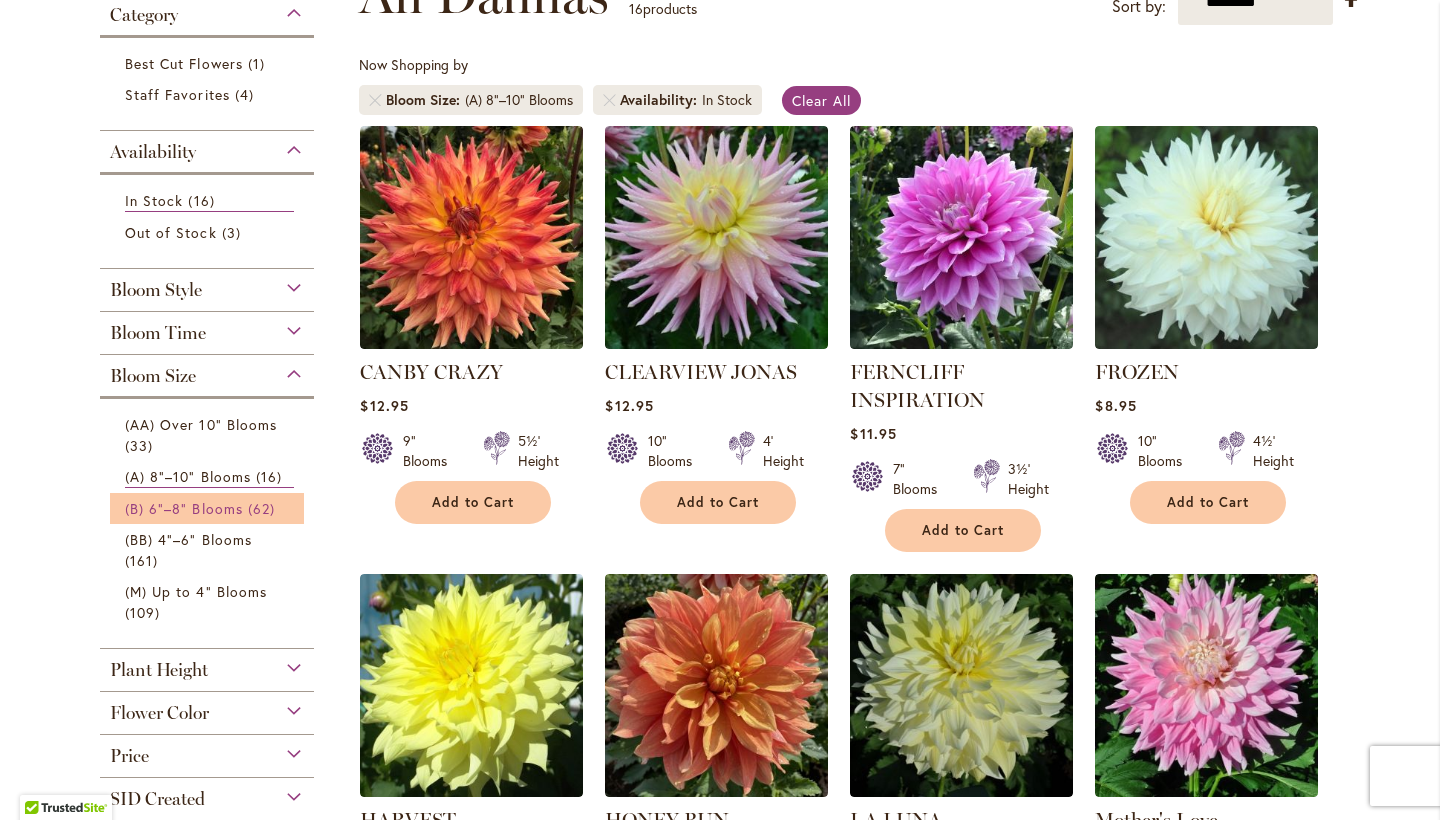 click on "(B) 6"–8" Blooms" at bounding box center (184, 508) 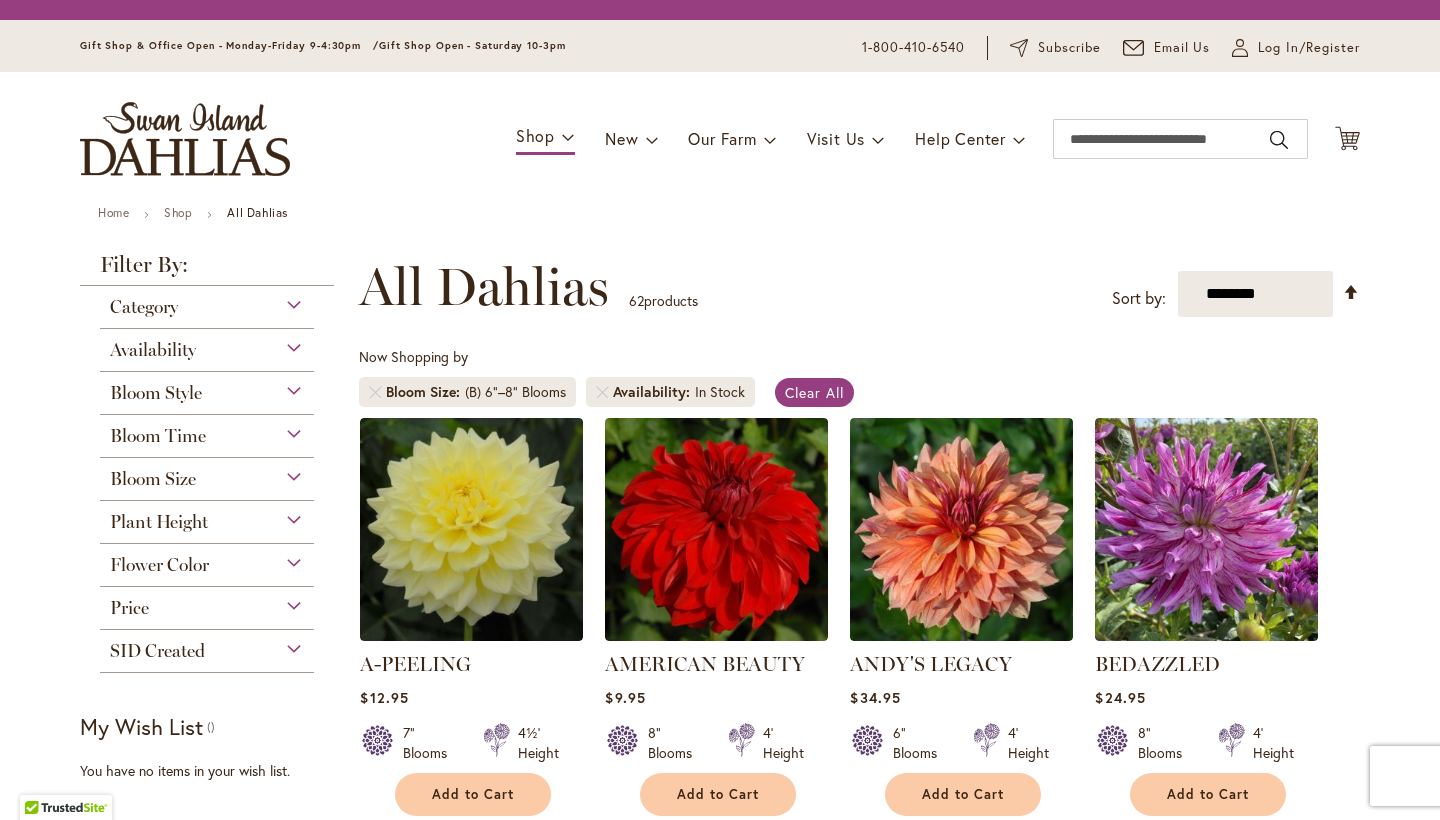 scroll, scrollTop: 0, scrollLeft: 0, axis: both 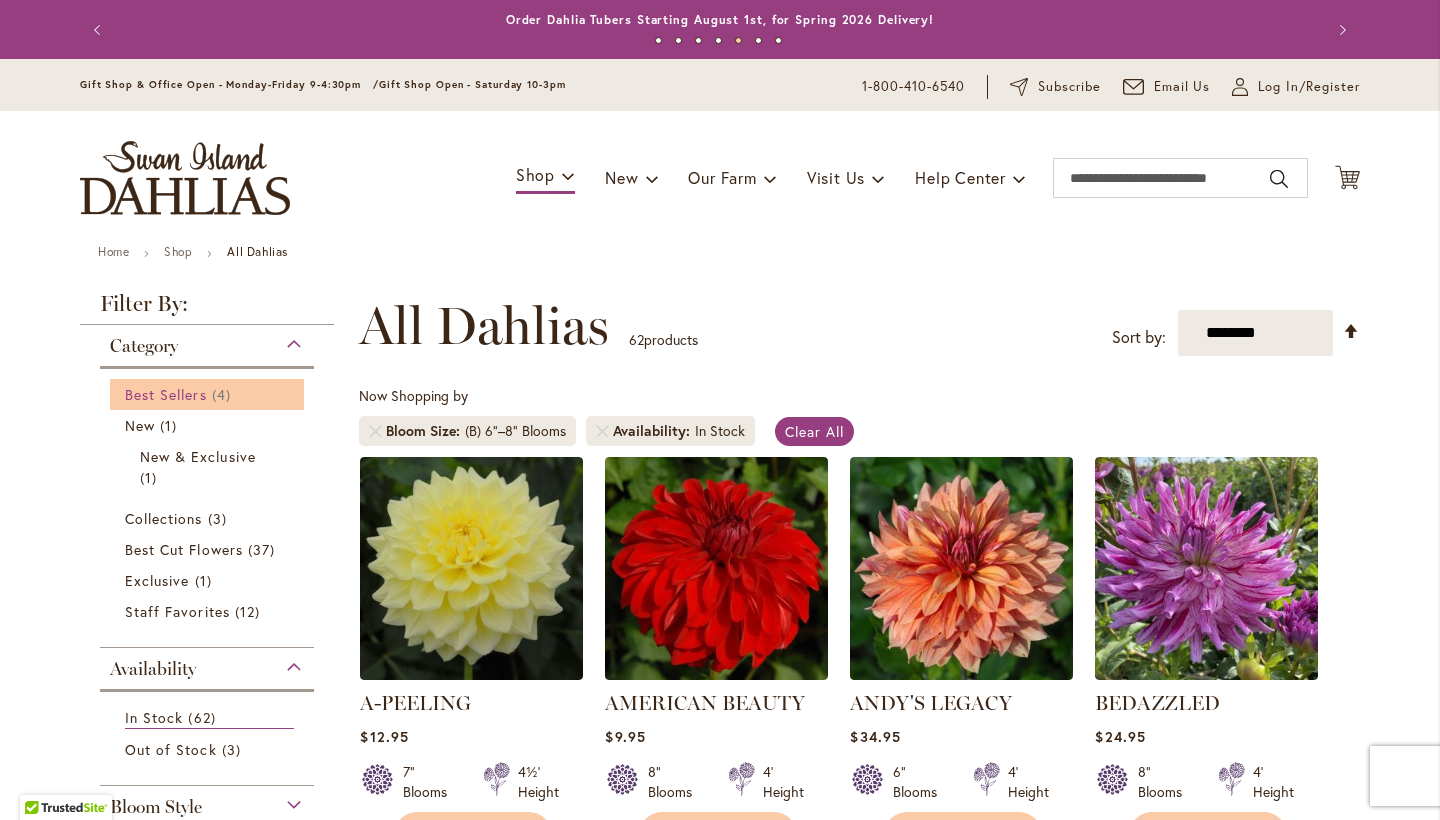 click on "Best Sellers" at bounding box center (166, 394) 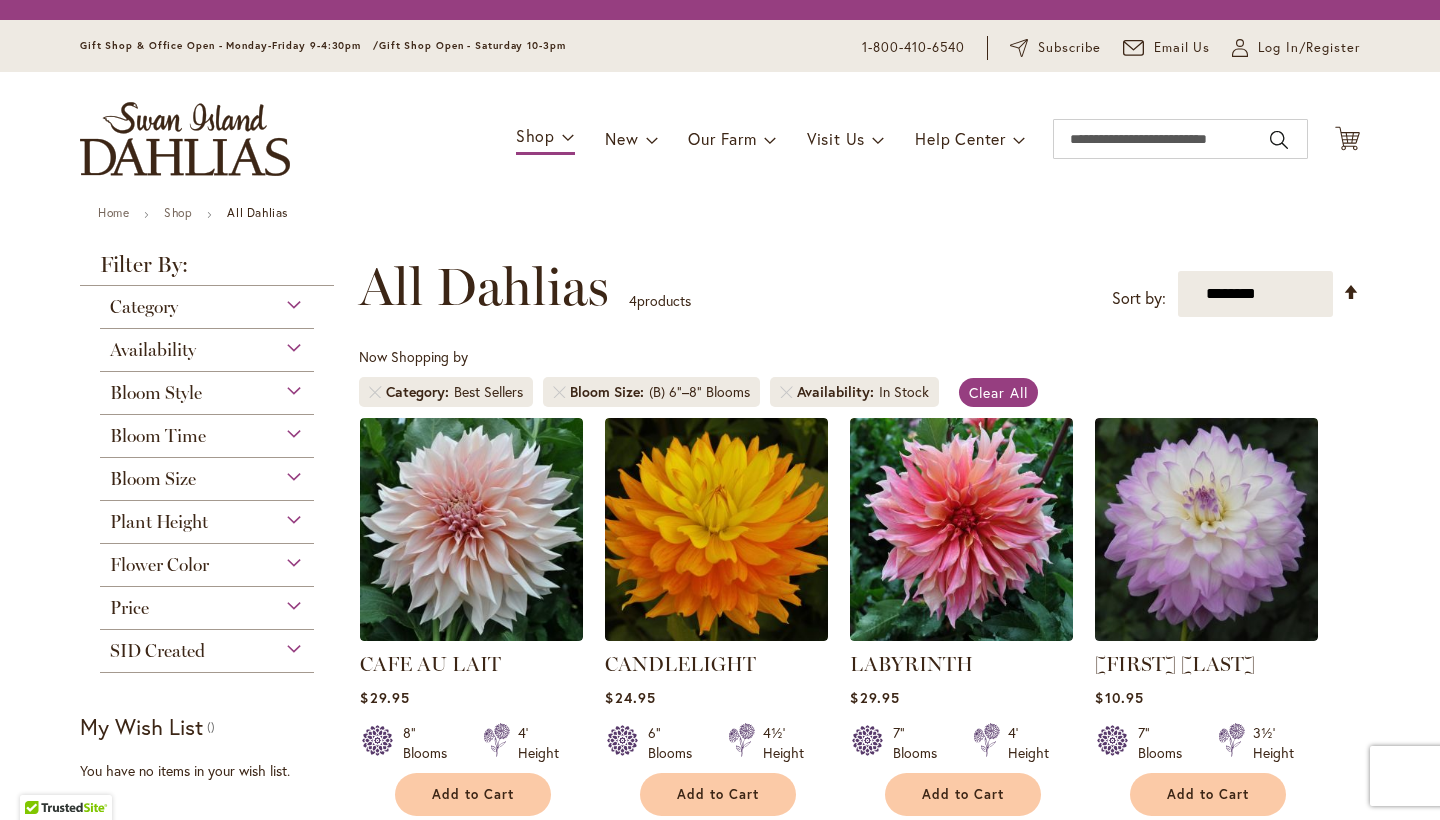 scroll, scrollTop: 0, scrollLeft: 0, axis: both 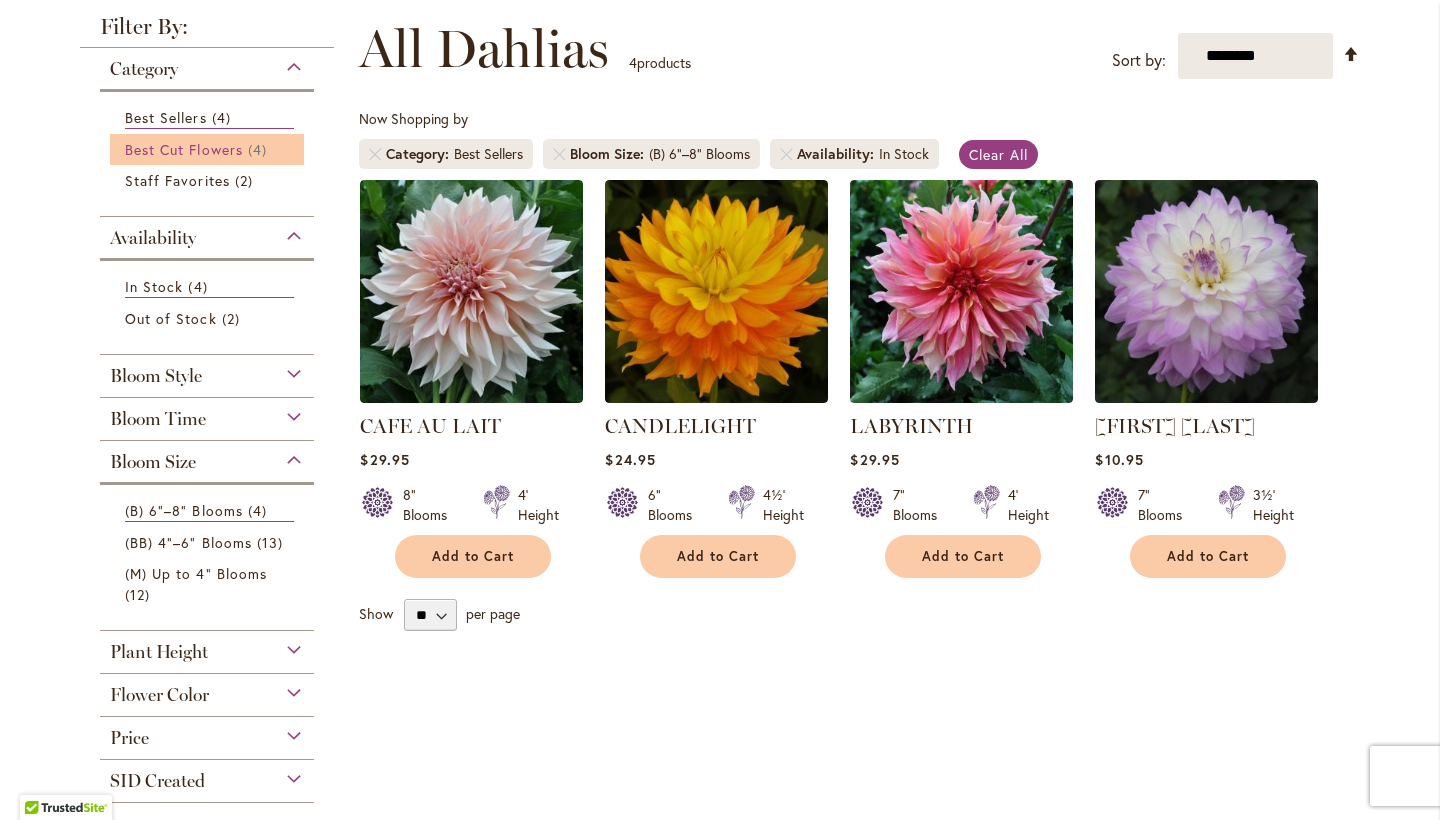 click on "Best Cut Flowers" at bounding box center [184, 149] 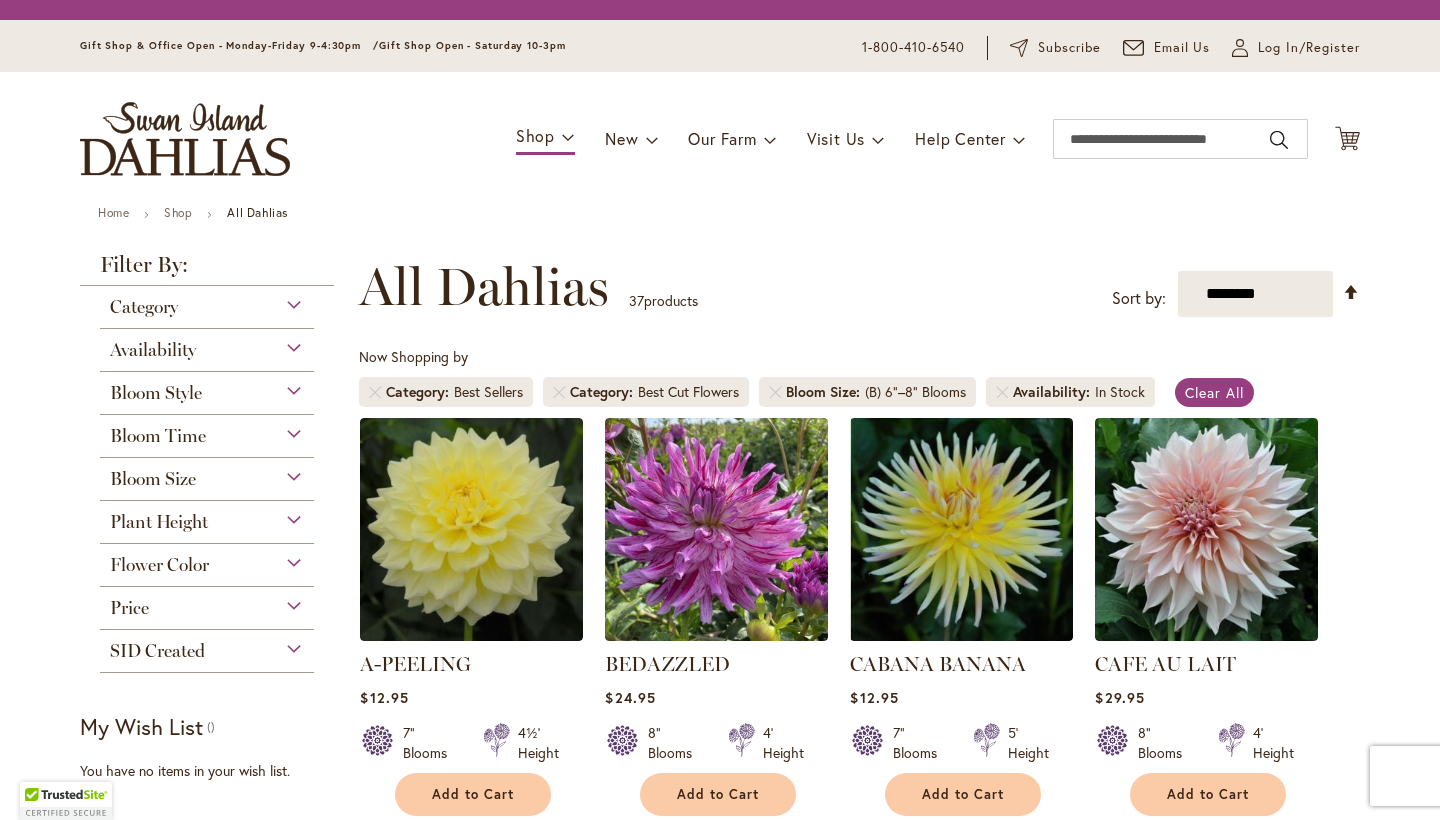 scroll, scrollTop: 0, scrollLeft: 0, axis: both 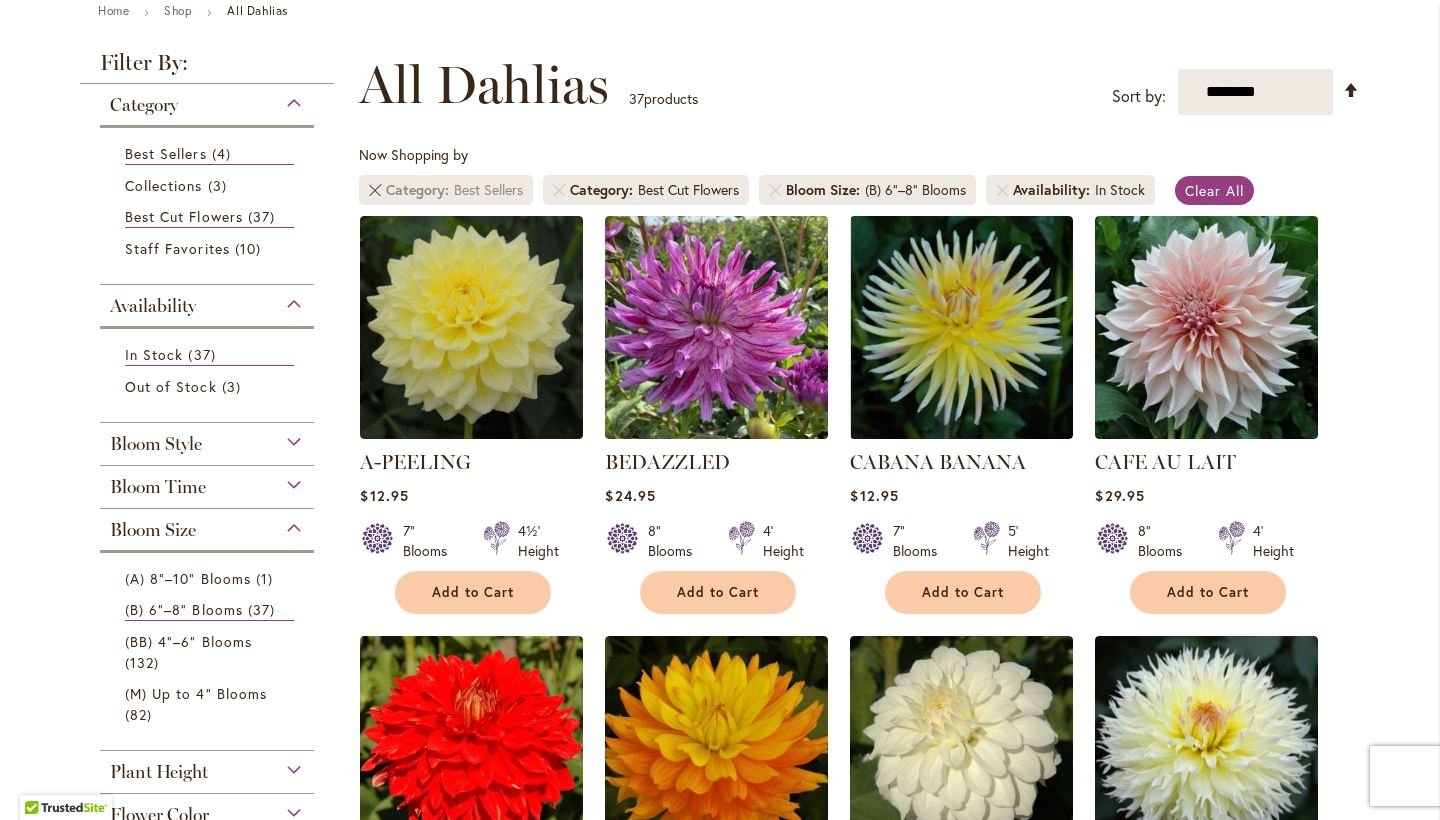 click at bounding box center (375, 190) 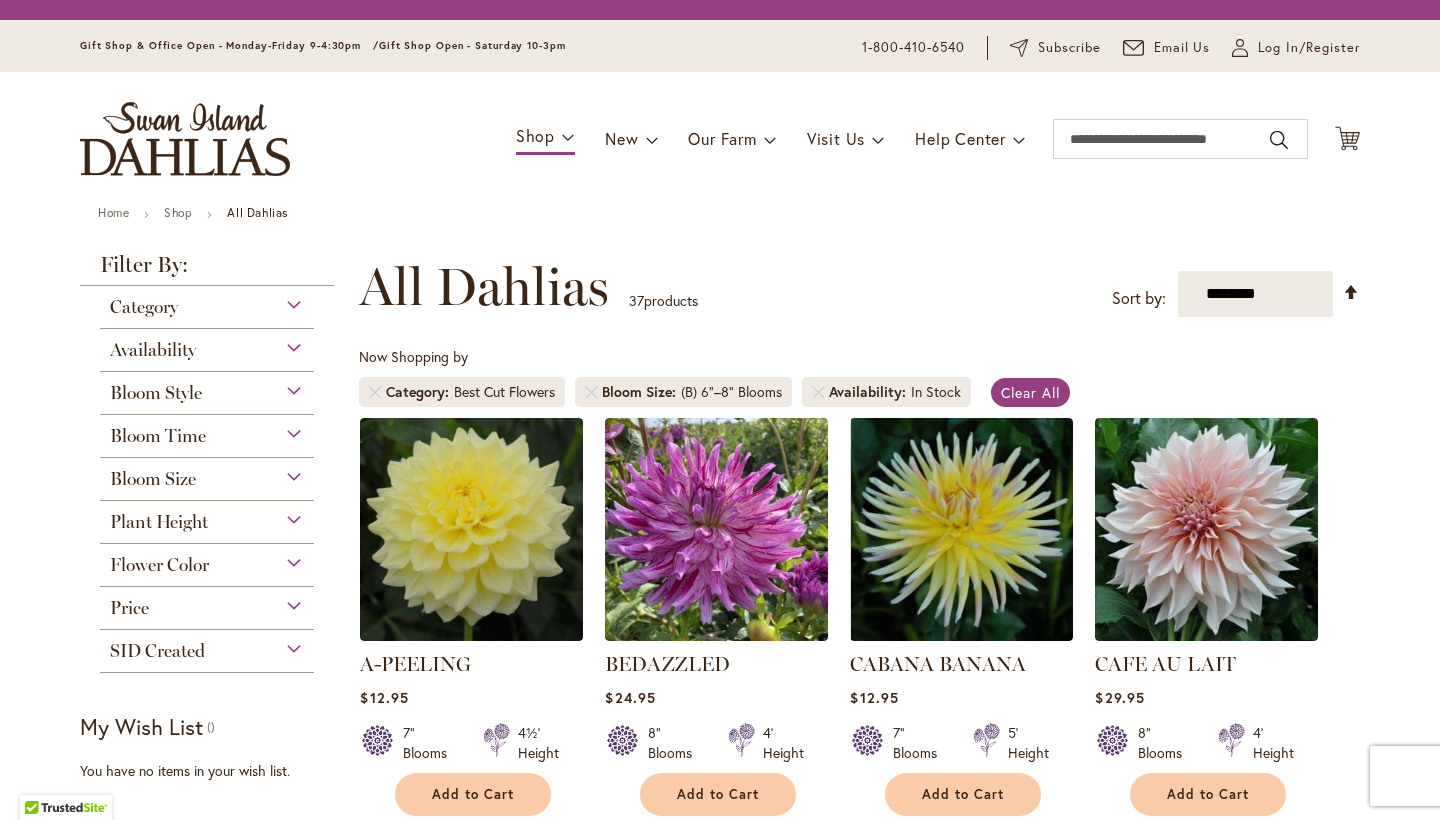 scroll, scrollTop: 0, scrollLeft: 0, axis: both 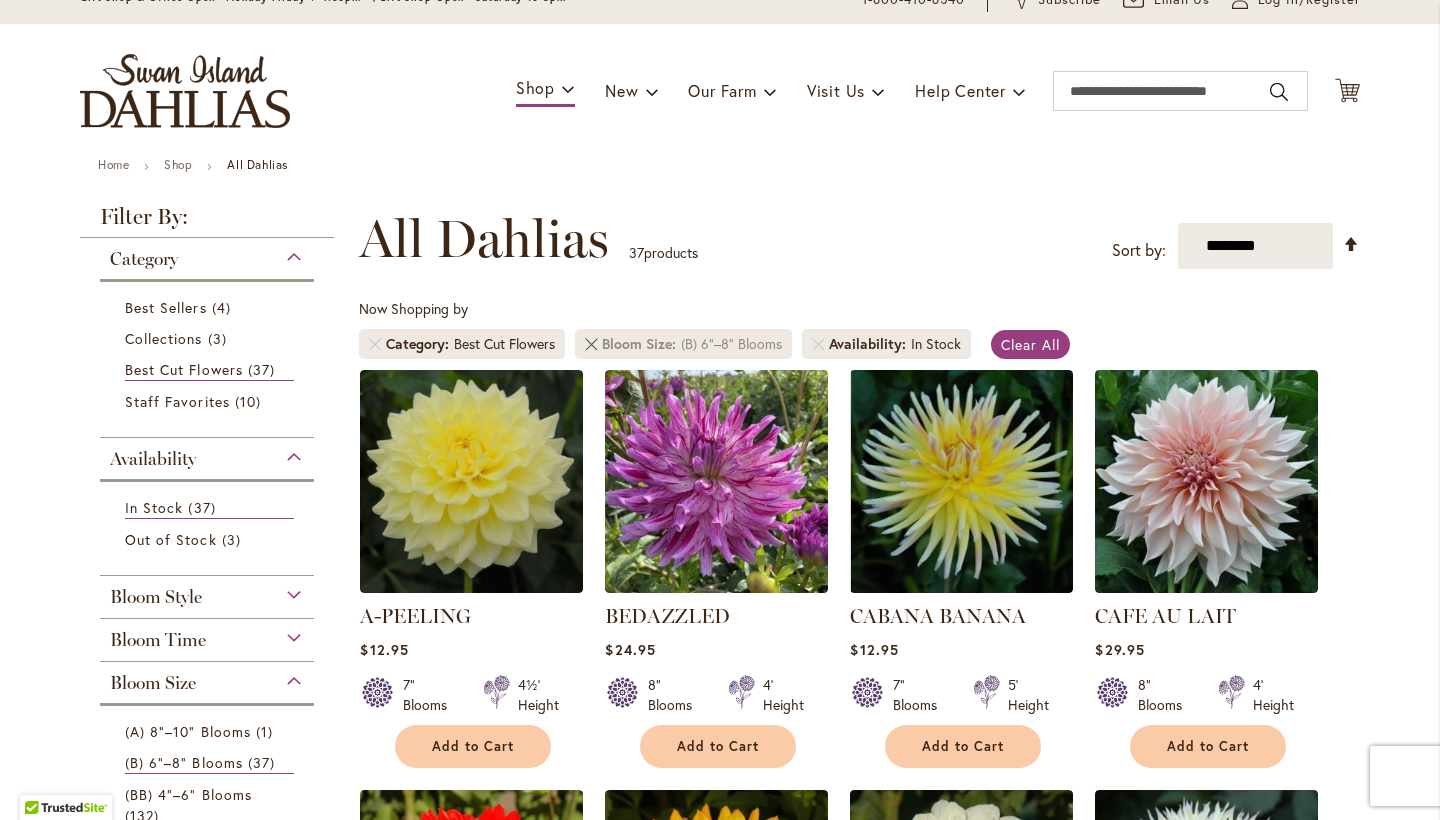 click at bounding box center [591, 344] 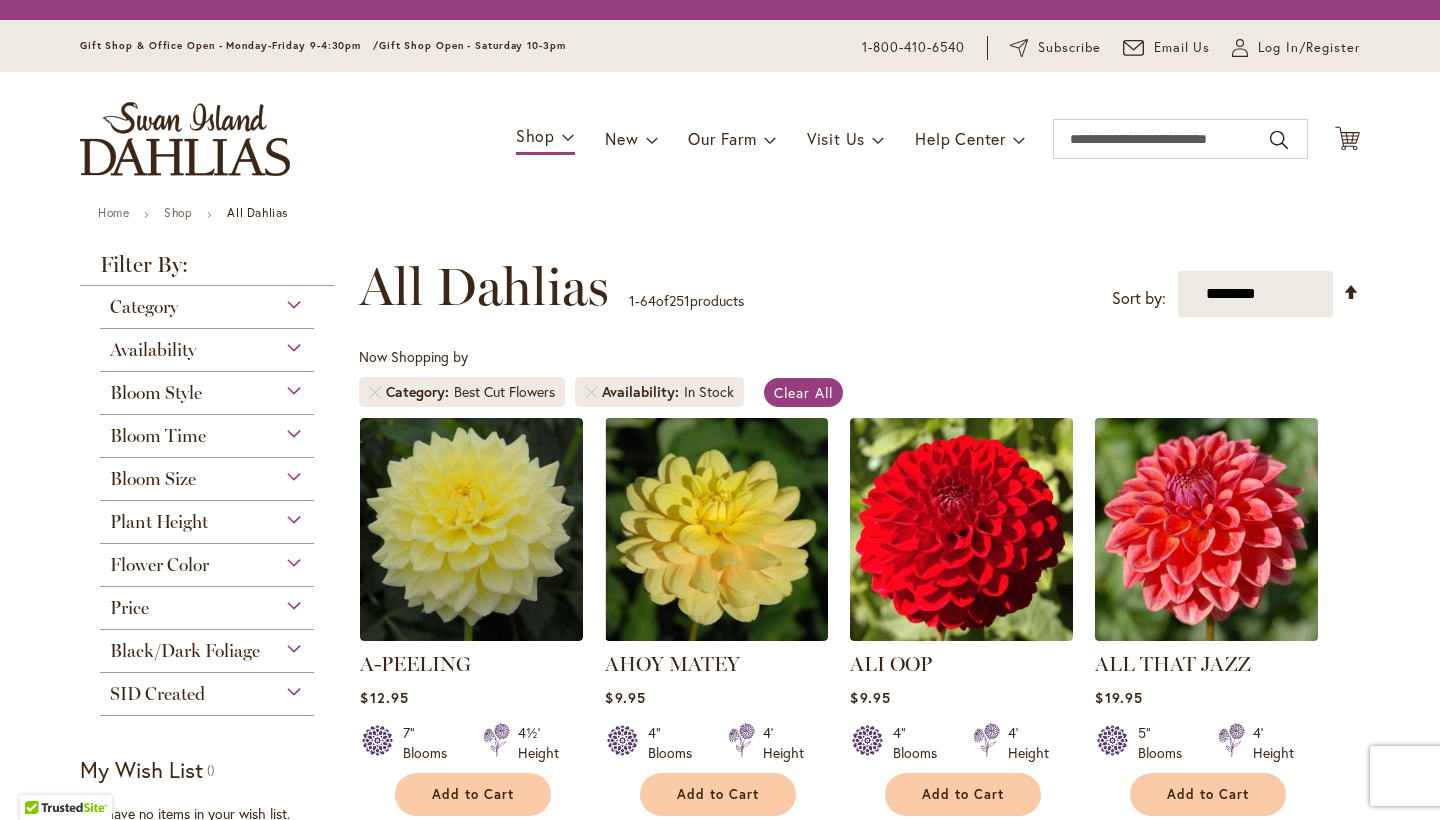 scroll, scrollTop: 0, scrollLeft: 0, axis: both 